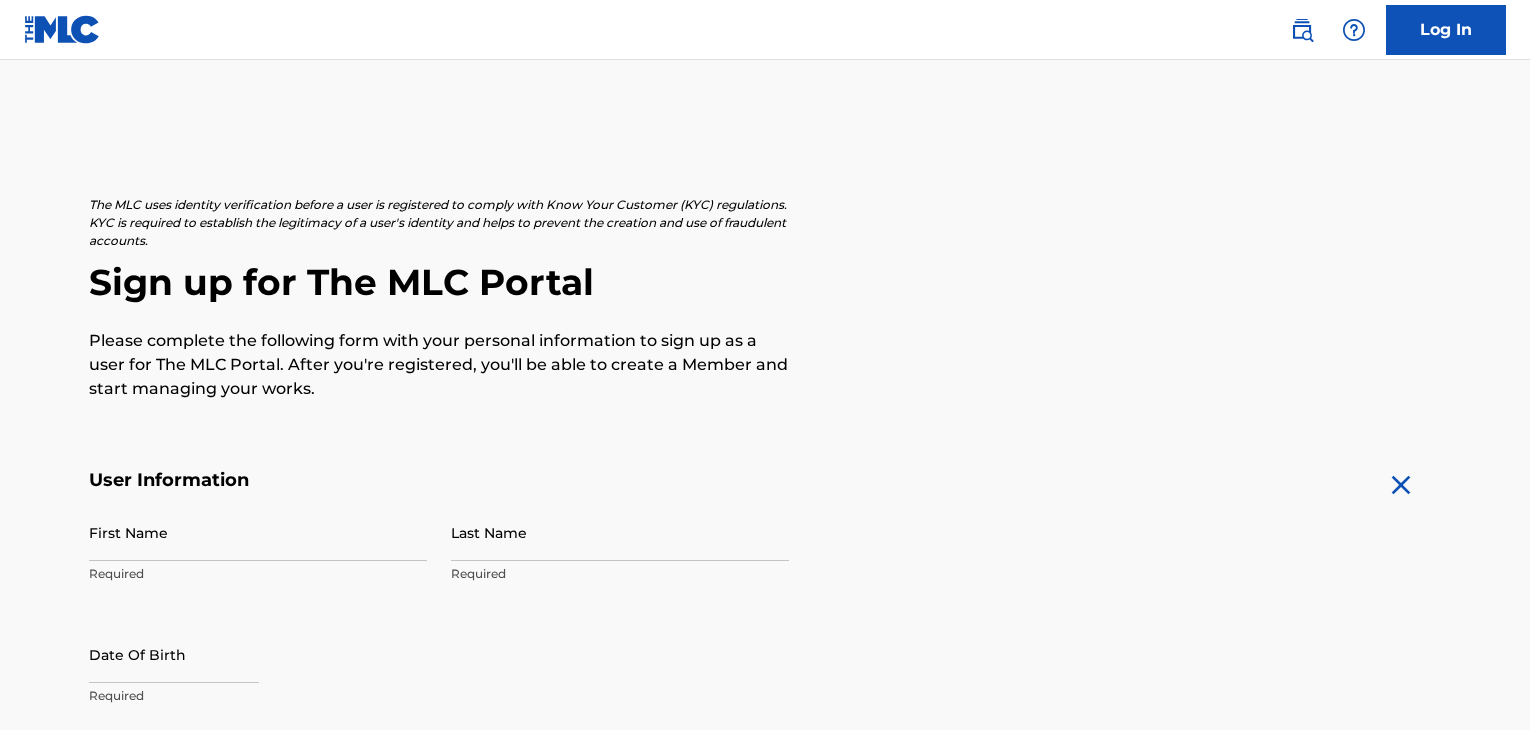 scroll, scrollTop: 400, scrollLeft: 0, axis: vertical 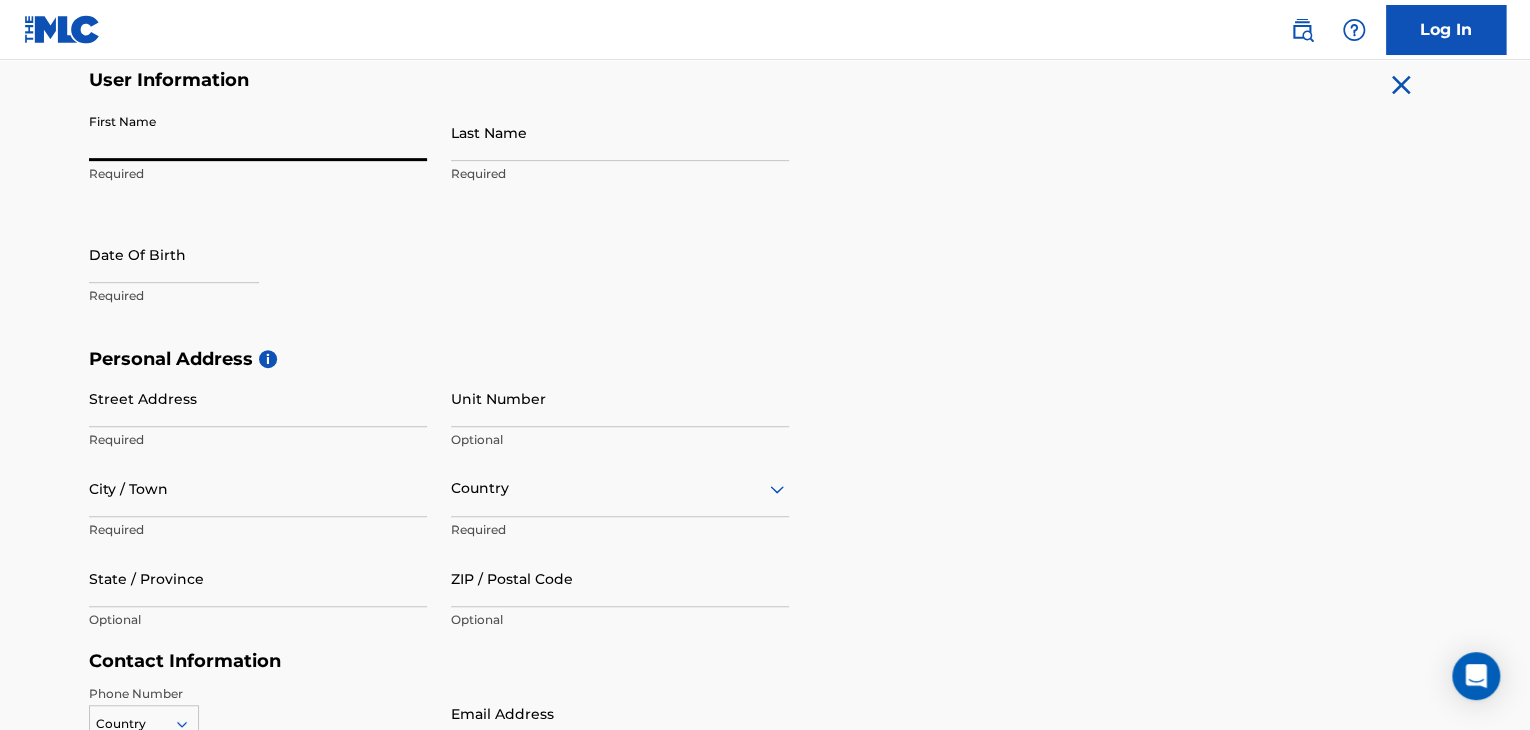 click on "First Name" at bounding box center (258, 132) 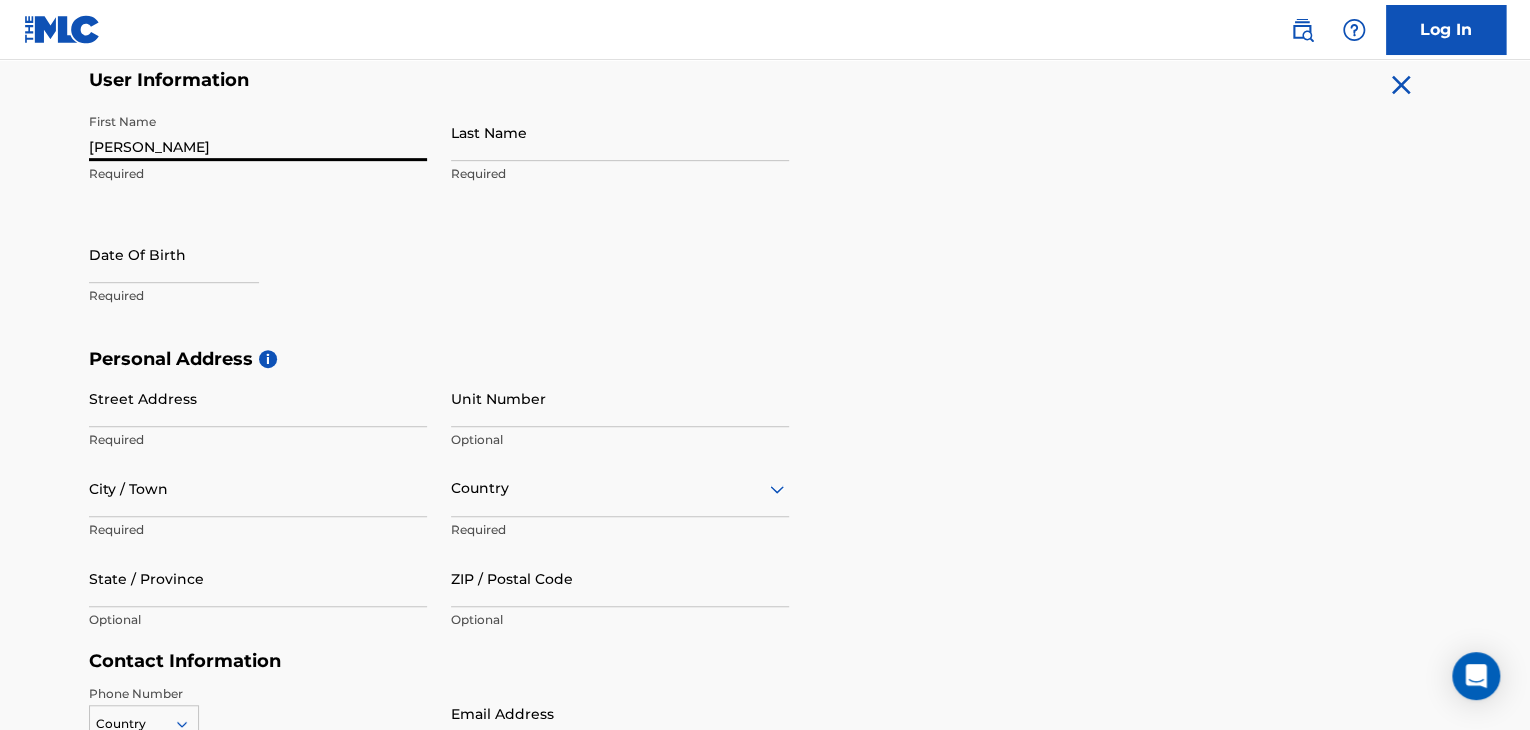 type on "[PERSON_NAME]" 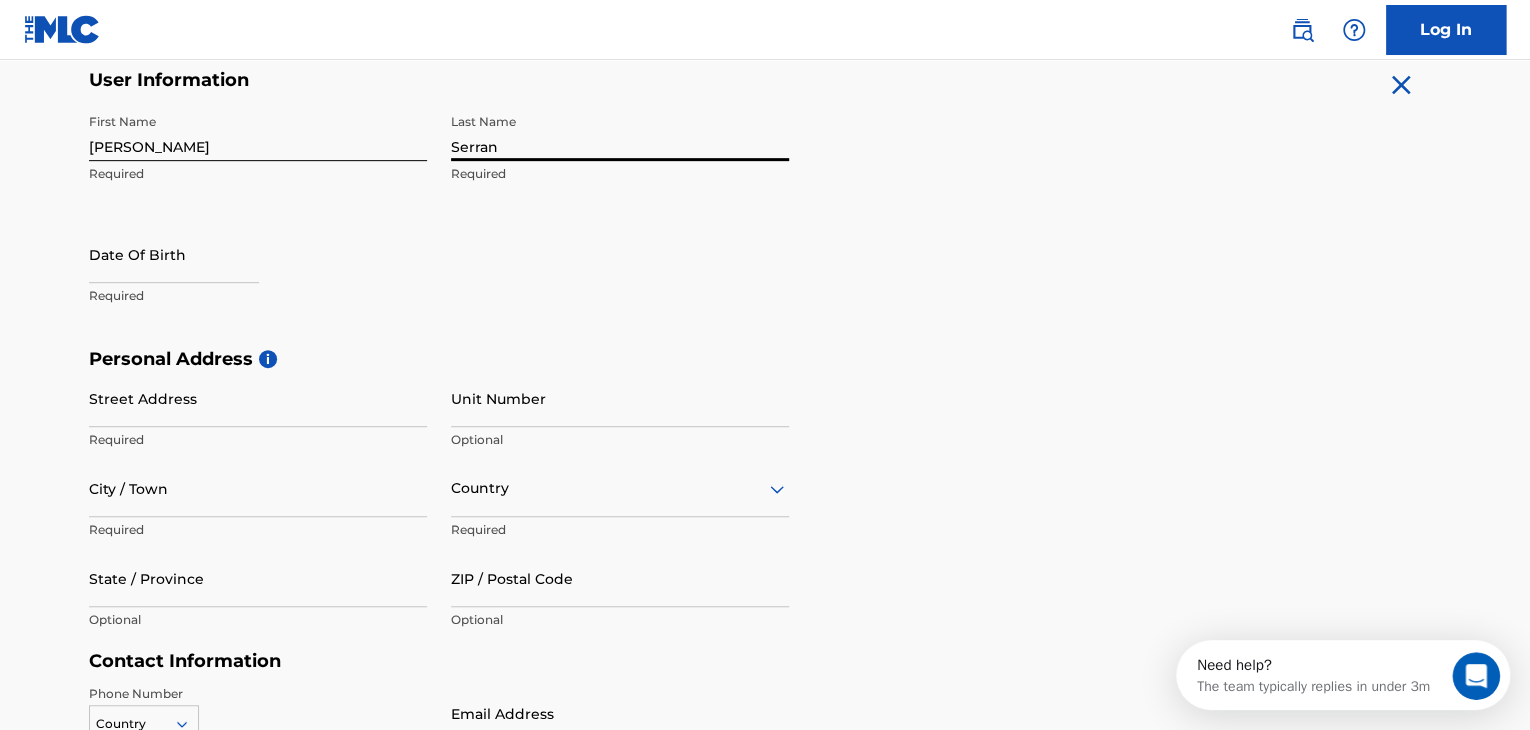 scroll, scrollTop: 0, scrollLeft: 0, axis: both 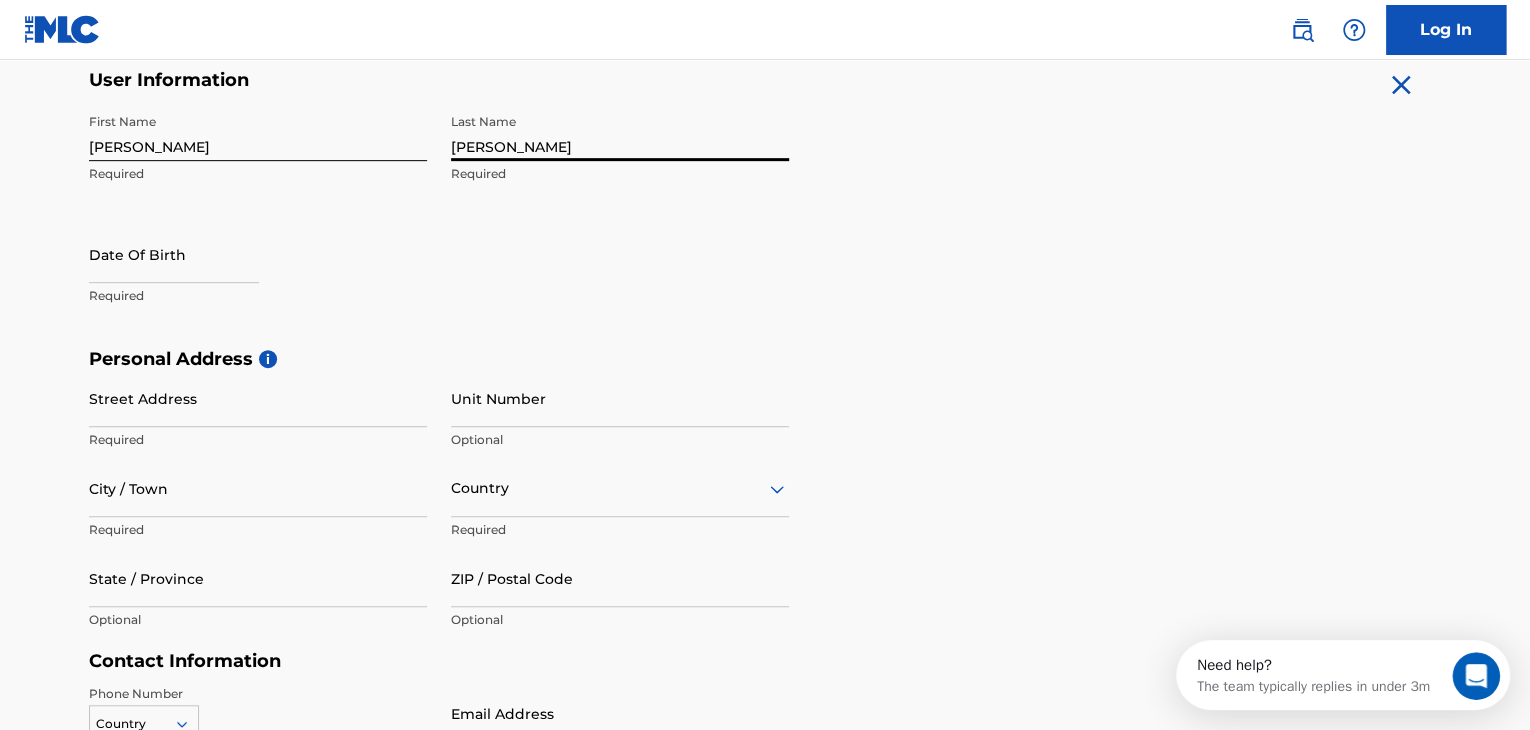 type on "[PERSON_NAME]" 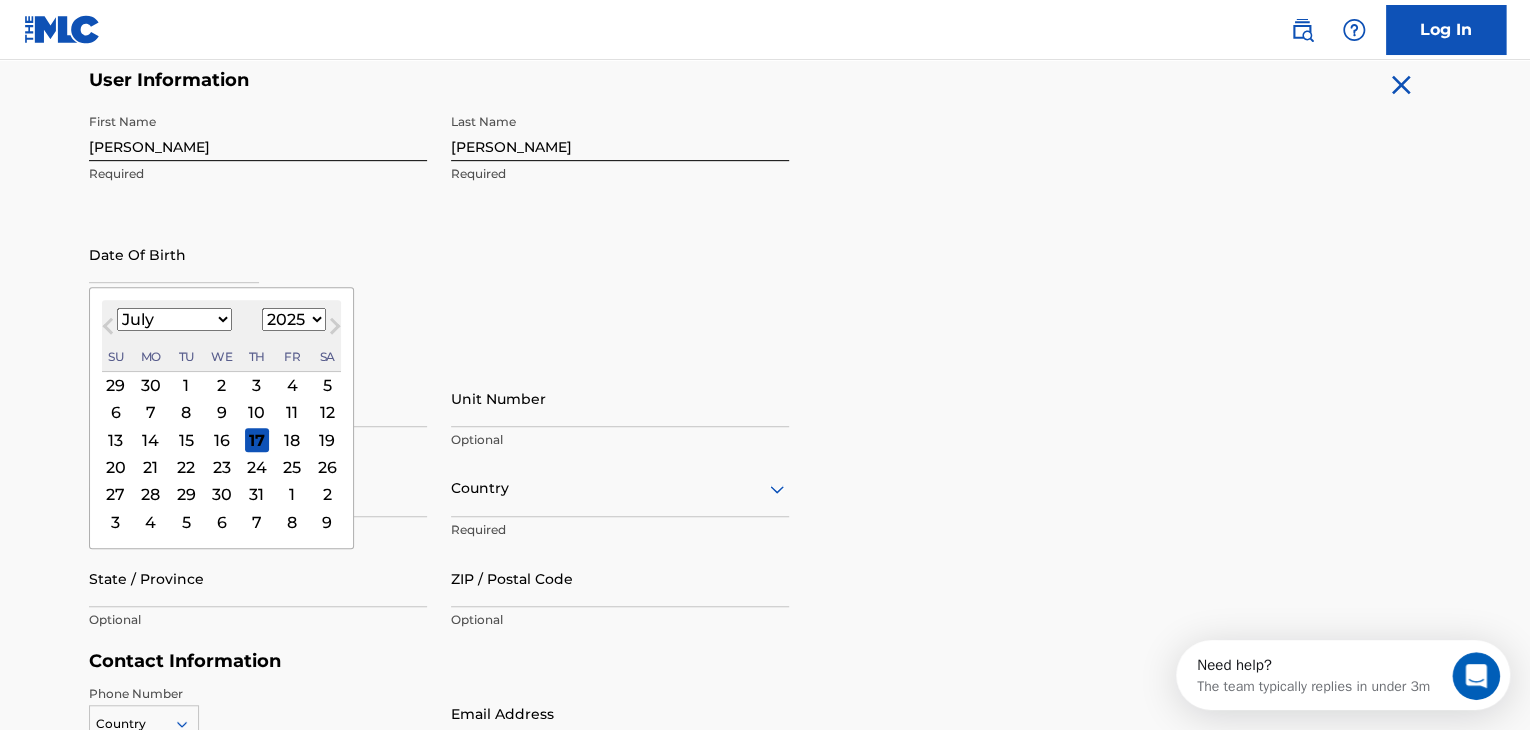 click on "July [DATE] February March April May June July August September October November [DATE] 1900 1901 1902 1903 1904 1905 1906 1907 1908 1909 1910 1911 1912 1913 1914 1915 1916 1917 1918 1919 1920 1921 1922 1923 1924 1925 1926 1927 1928 1929 1930 1931 1932 1933 1934 1935 1936 1937 1938 1939 1940 1941 1942 1943 1944 1945 1946 1947 1948 1949 1950 1951 1952 1953 1954 1955 1956 1957 1958 1959 1960 1961 1962 1963 1964 1965 1966 1967 1968 1969 1970 1971 1972 1973 1974 1975 1976 1977 1978 1979 1980 1981 1982 1983 1984 1985 1986 1987 1988 1989 1990 1991 1992 1993 1994 1995 1996 1997 1998 1999 2000 2001 2002 2003 2004 2005 2006 2007 2008 2009 2010 2011 2012 2013 2014 2015 2016 2017 2018 2019 2020 2021 2022 2023 2024 2025 2026 2027 2028 2029 2030 2031 2032 2033 2034 2035 2036 2037 2038 2039 2040 2041 2042 2043 2044 2045 2046 2047 2048 2049 2050 2051 2052 2053 2054 2055 2056 2057 2058 2059 2060 2061 2062 2063 2064 2065 2066 2067 2068 2069 2070 2071 2072 2073 2074 2075 2076 2077 2078 2079 2080 2081 2082 2083 Su" at bounding box center [221, 336] 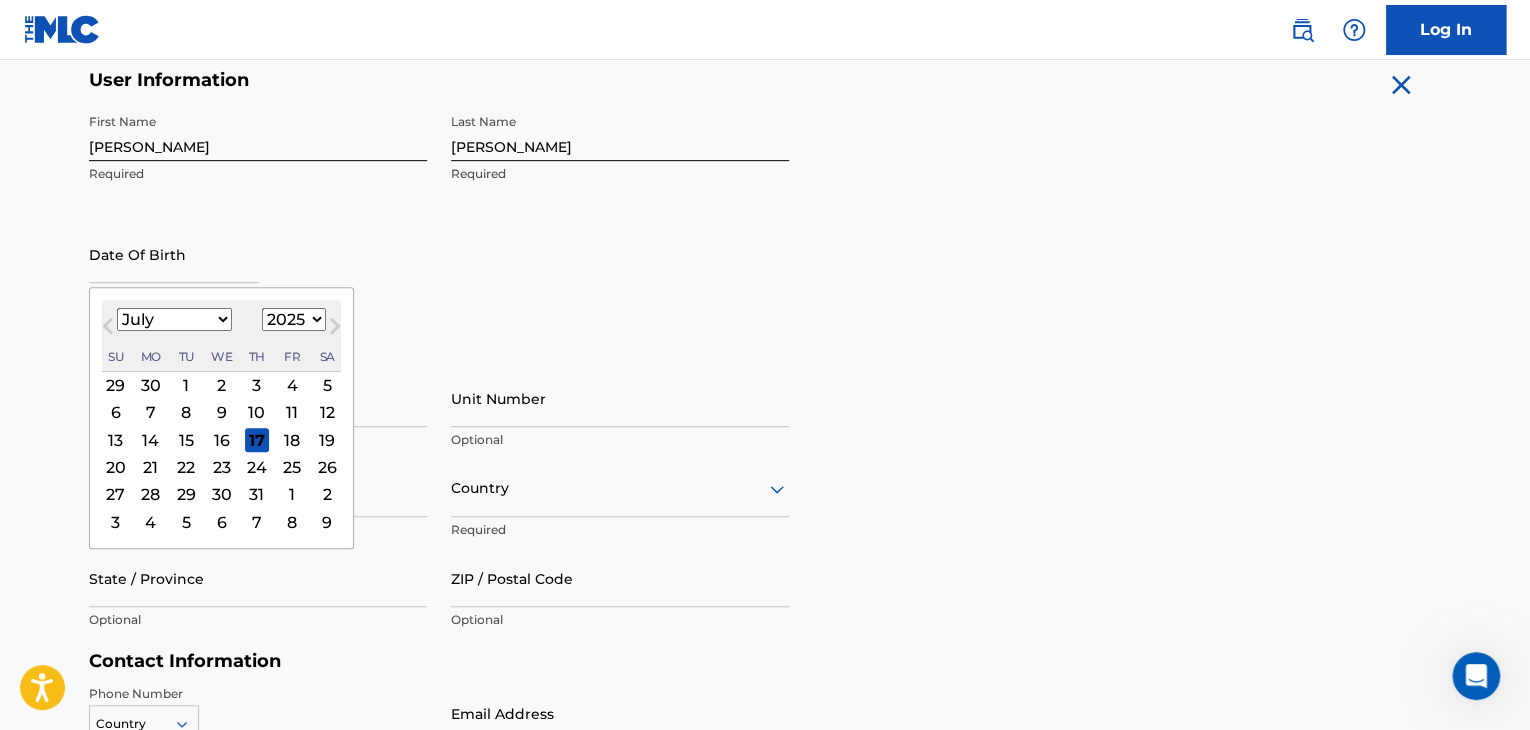 select on "1992" 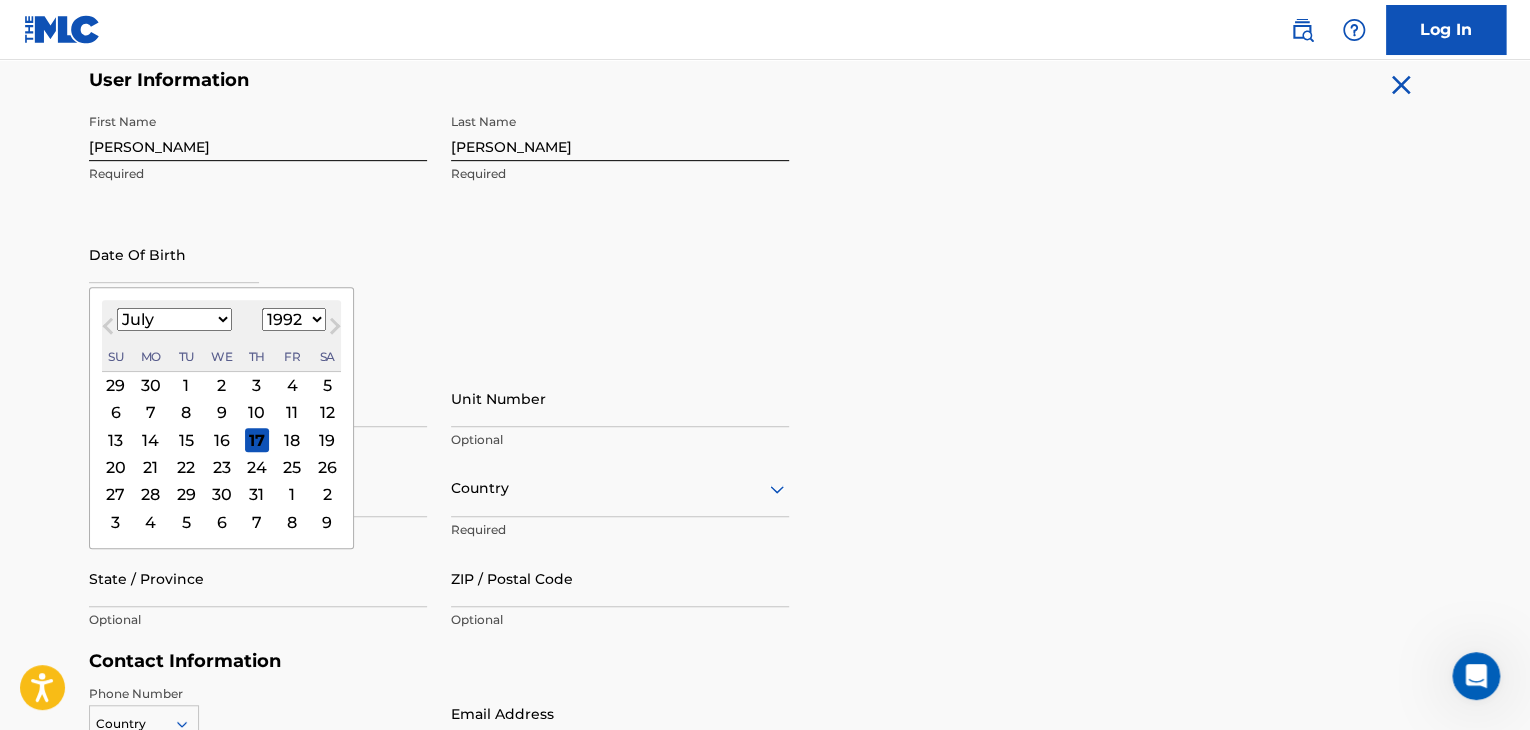 click on "1899 1900 1901 1902 1903 1904 1905 1906 1907 1908 1909 1910 1911 1912 1913 1914 1915 1916 1917 1918 1919 1920 1921 1922 1923 1924 1925 1926 1927 1928 1929 1930 1931 1932 1933 1934 1935 1936 1937 1938 1939 1940 1941 1942 1943 1944 1945 1946 1947 1948 1949 1950 1951 1952 1953 1954 1955 1956 1957 1958 1959 1960 1961 1962 1963 1964 1965 1966 1967 1968 1969 1970 1971 1972 1973 1974 1975 1976 1977 1978 1979 1980 1981 1982 1983 1984 1985 1986 1987 1988 1989 1990 1991 1992 1993 1994 1995 1996 1997 1998 1999 2000 2001 2002 2003 2004 2005 2006 2007 2008 2009 2010 2011 2012 2013 2014 2015 2016 2017 2018 2019 2020 2021 2022 2023 2024 2025 2026 2027 2028 2029 2030 2031 2032 2033 2034 2035 2036 2037 2038 2039 2040 2041 2042 2043 2044 2045 2046 2047 2048 2049 2050 2051 2052 2053 2054 2055 2056 2057 2058 2059 2060 2061 2062 2063 2064 2065 2066 2067 2068 2069 2070 2071 2072 2073 2074 2075 2076 2077 2078 2079 2080 2081 2082 2083 2084 2085 2086 2087 2088 2089 2090 2091 2092 2093 2094 2095 2096 2097 2098 2099 2100" at bounding box center (294, 319) 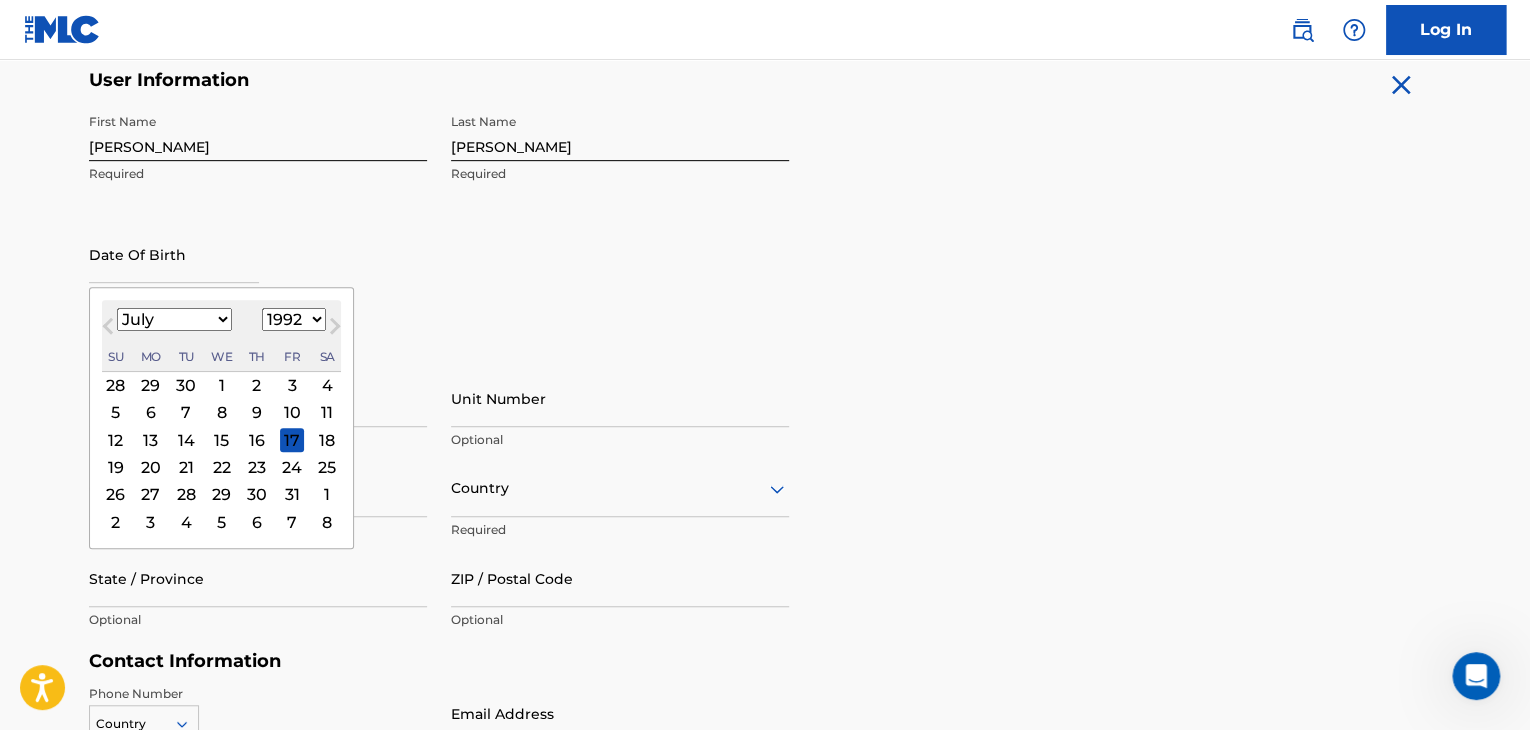 click on "January February March April May June July August September October November December" at bounding box center (174, 319) 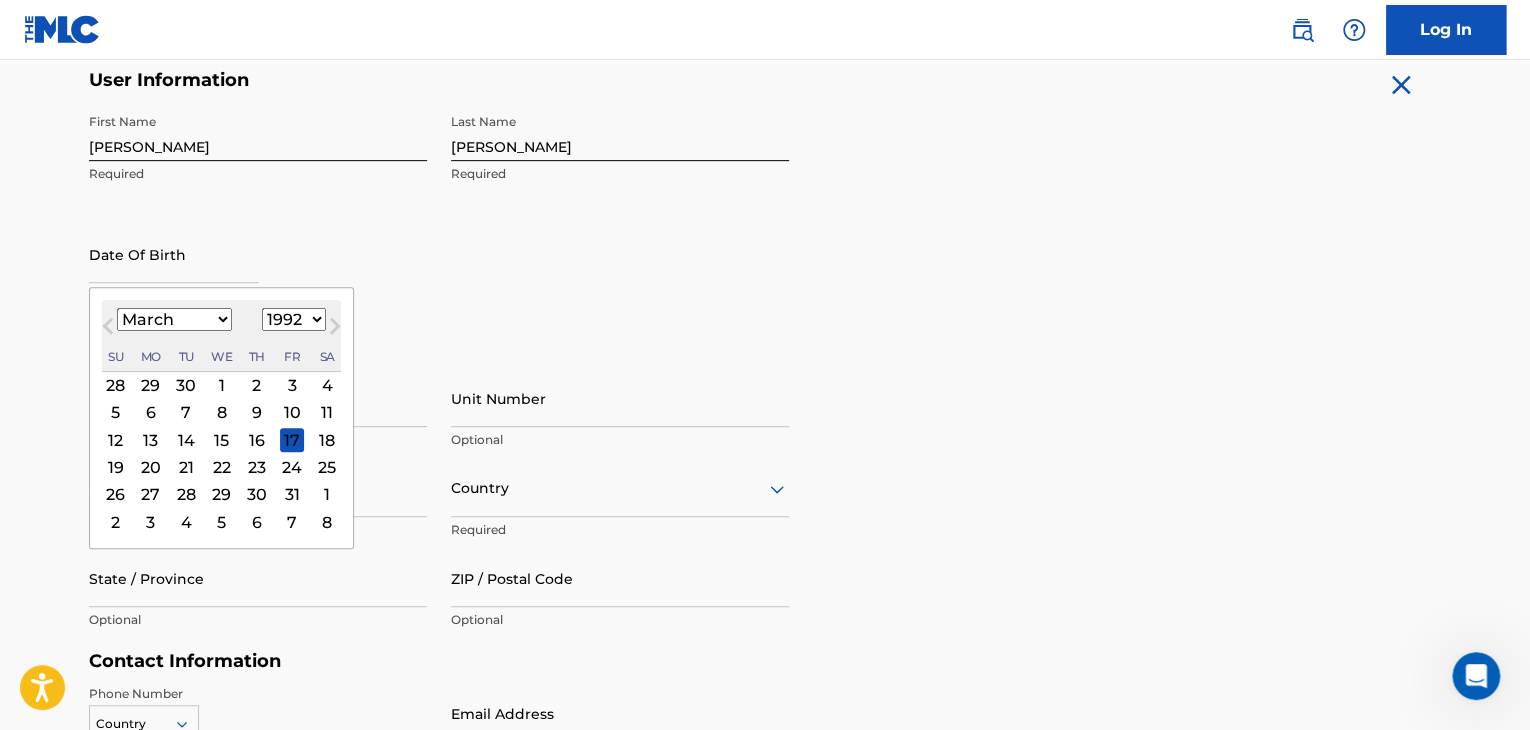 click on "January February March April May June July August September October November December" at bounding box center [174, 319] 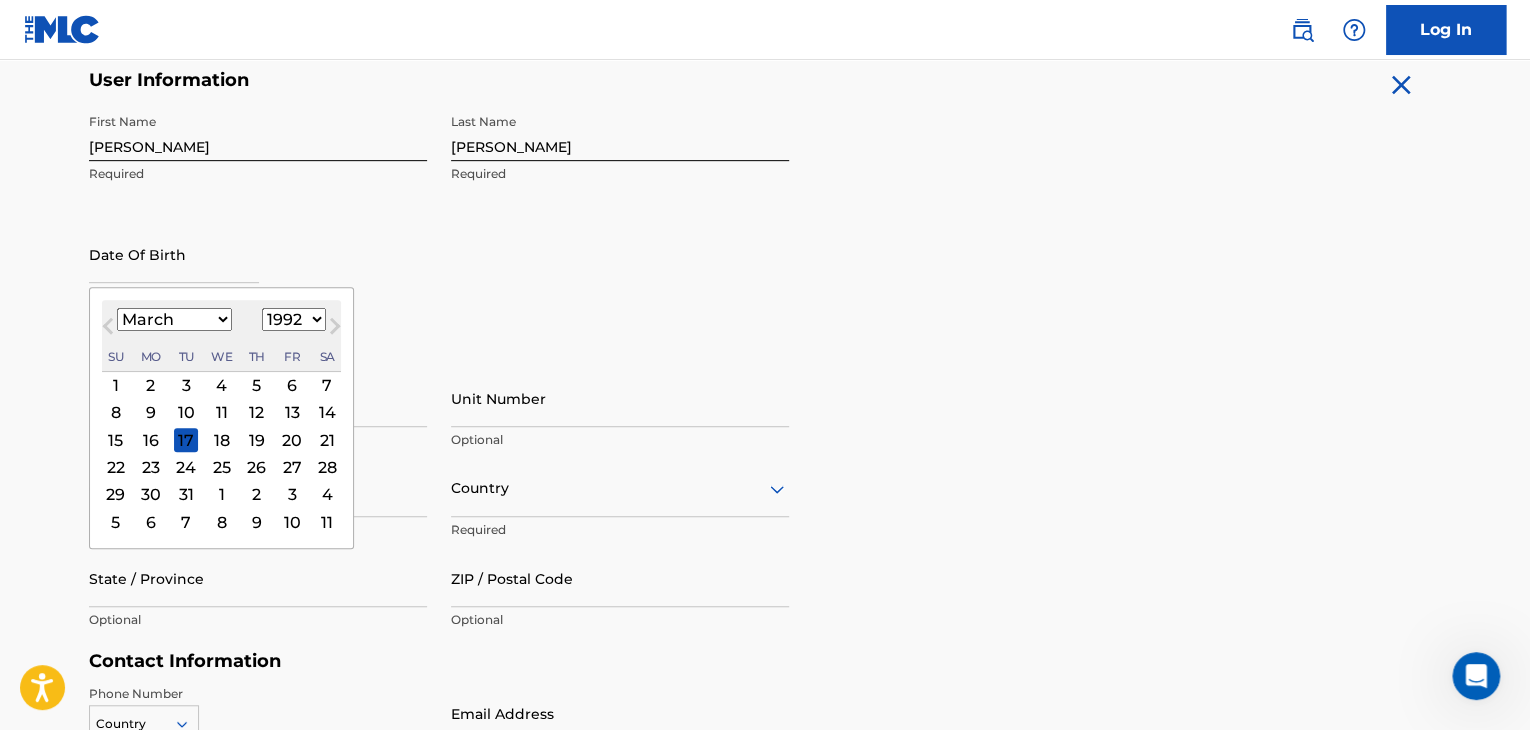 click on "20" at bounding box center (292, 440) 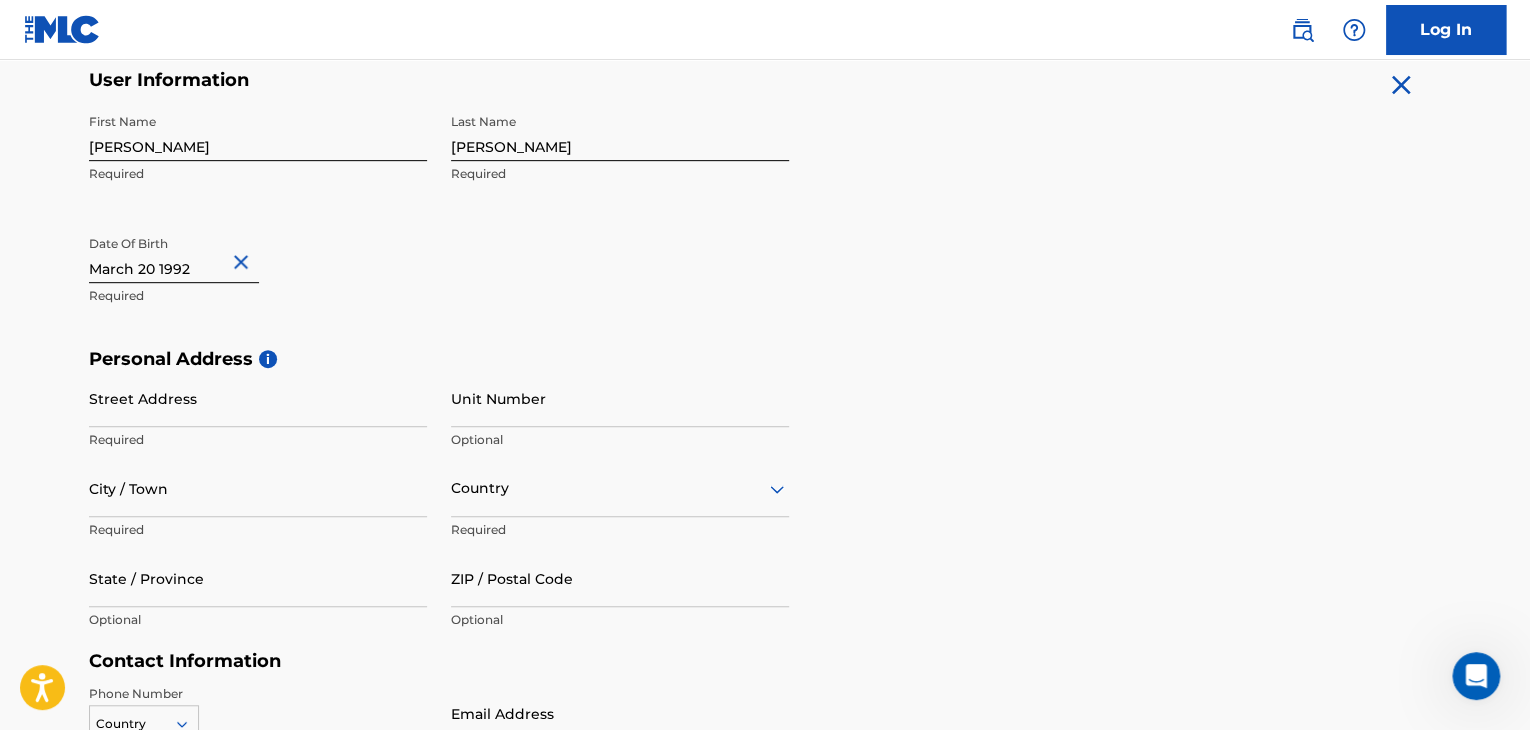 click on "Street Address" at bounding box center (258, 398) 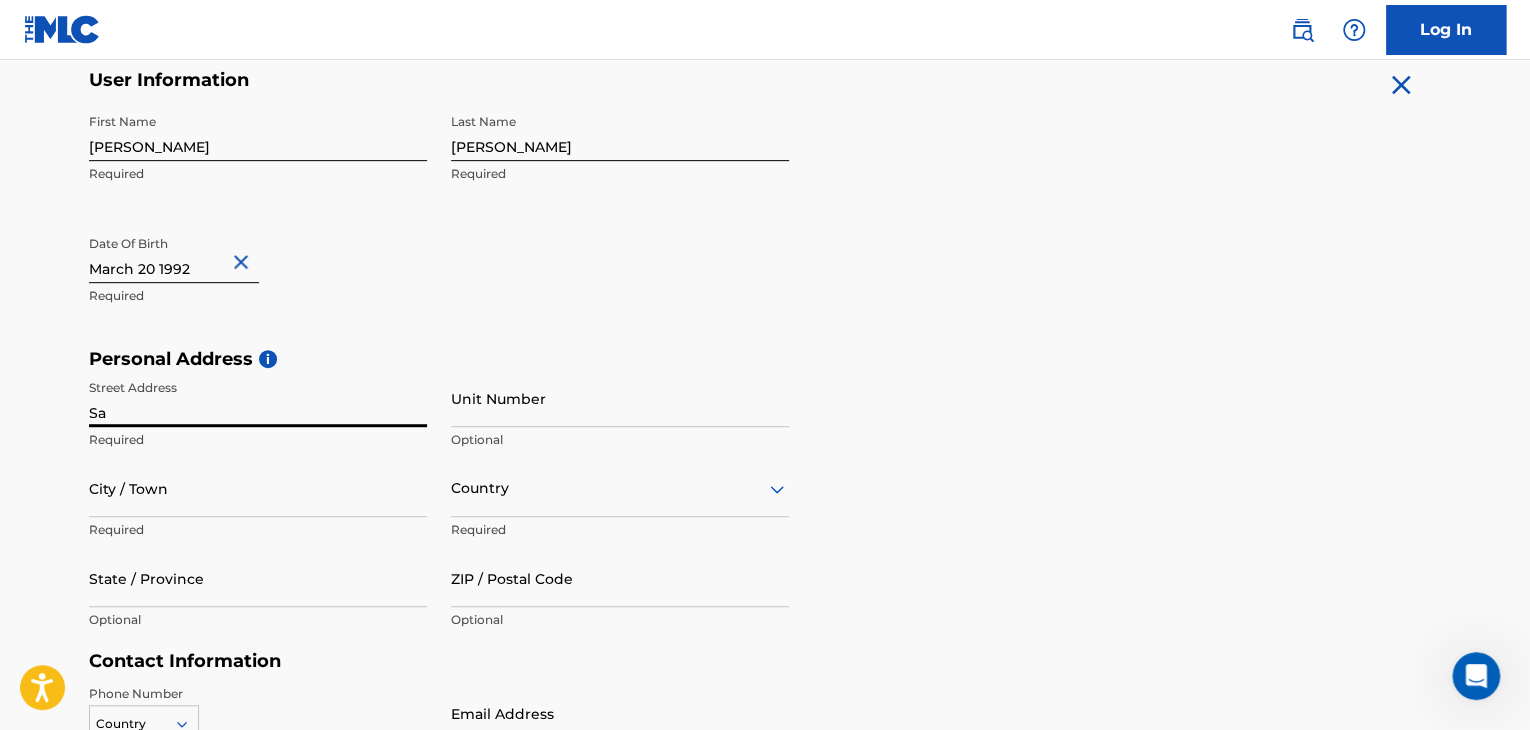type on "S" 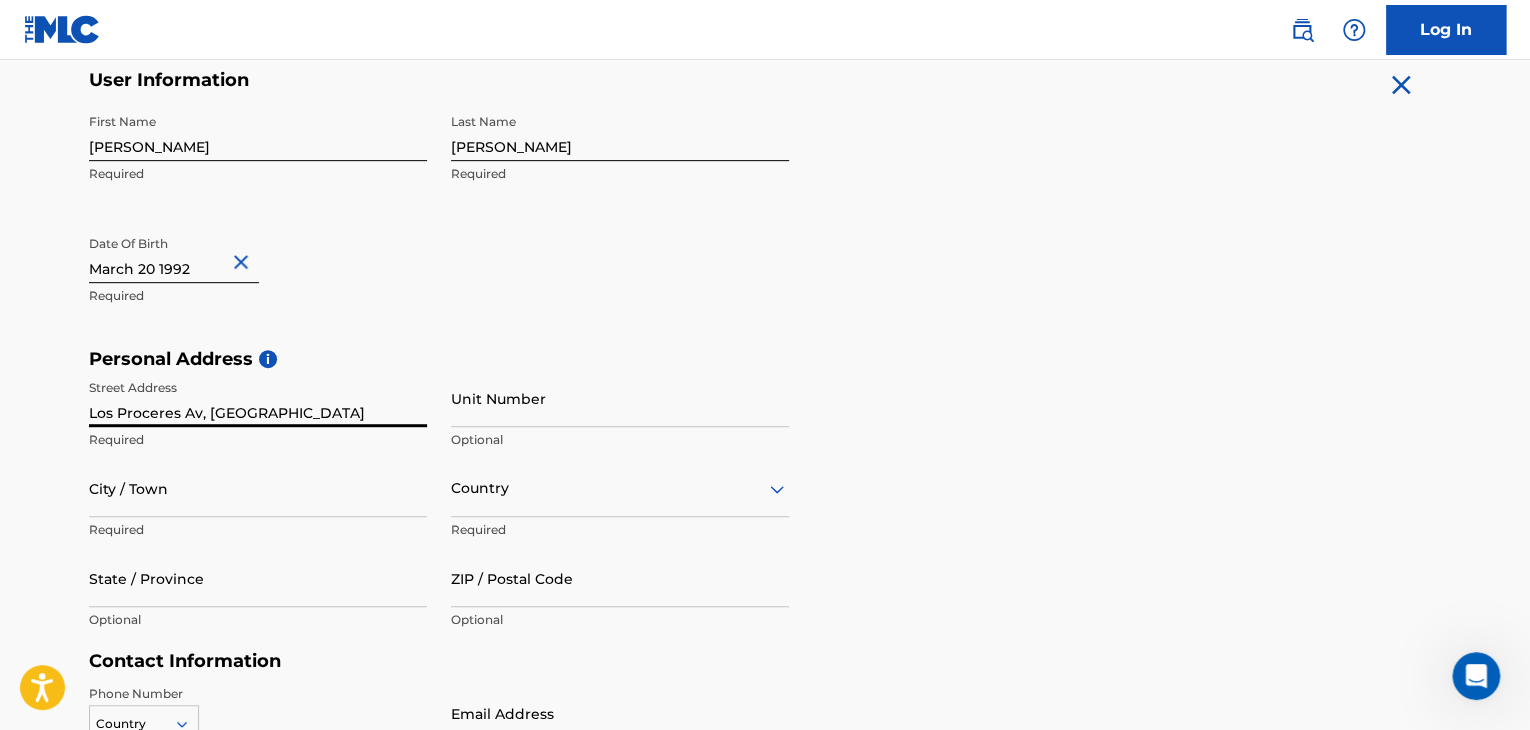 type on "Los Proceres Av, [GEOGRAPHIC_DATA]" 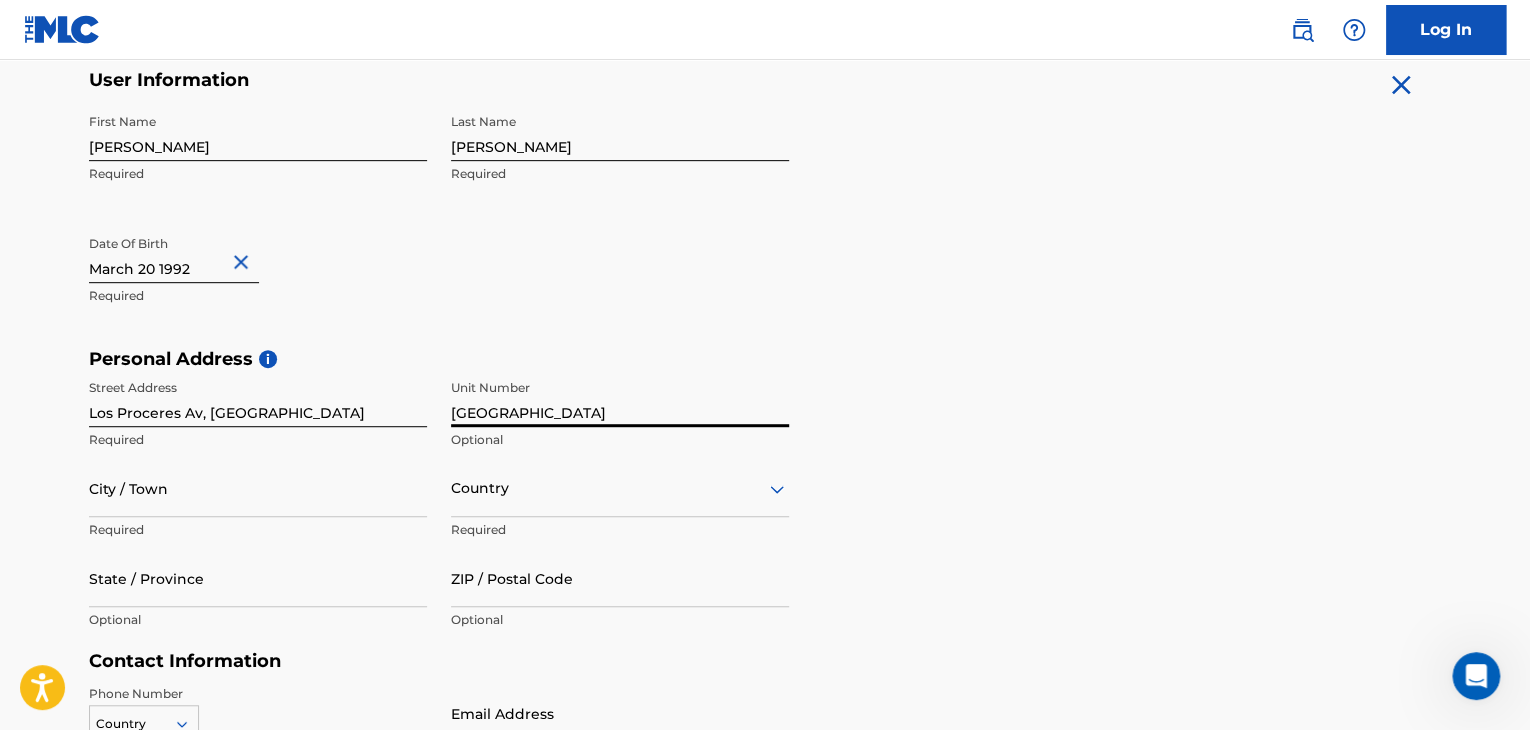type on "[GEOGRAPHIC_DATA]" 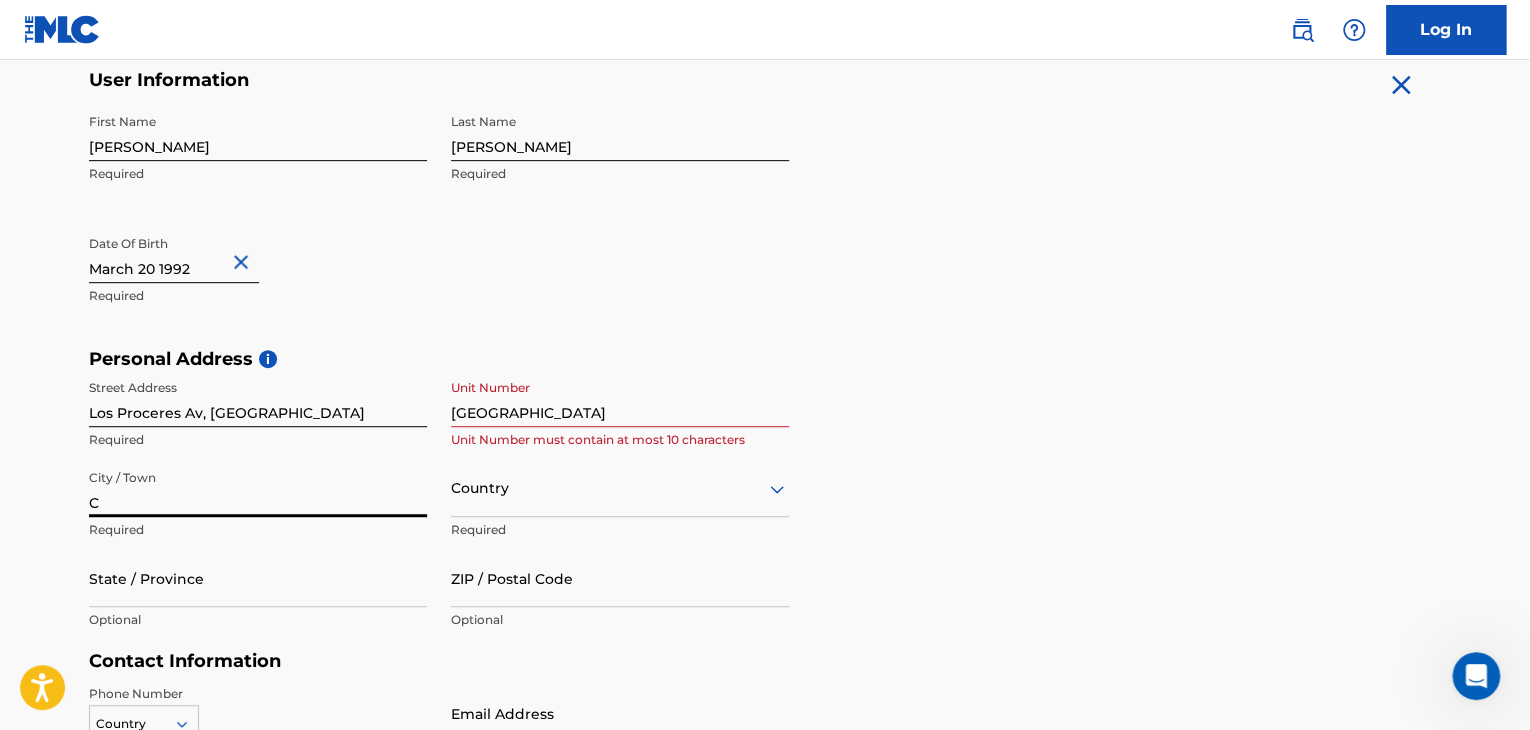 type on "C" 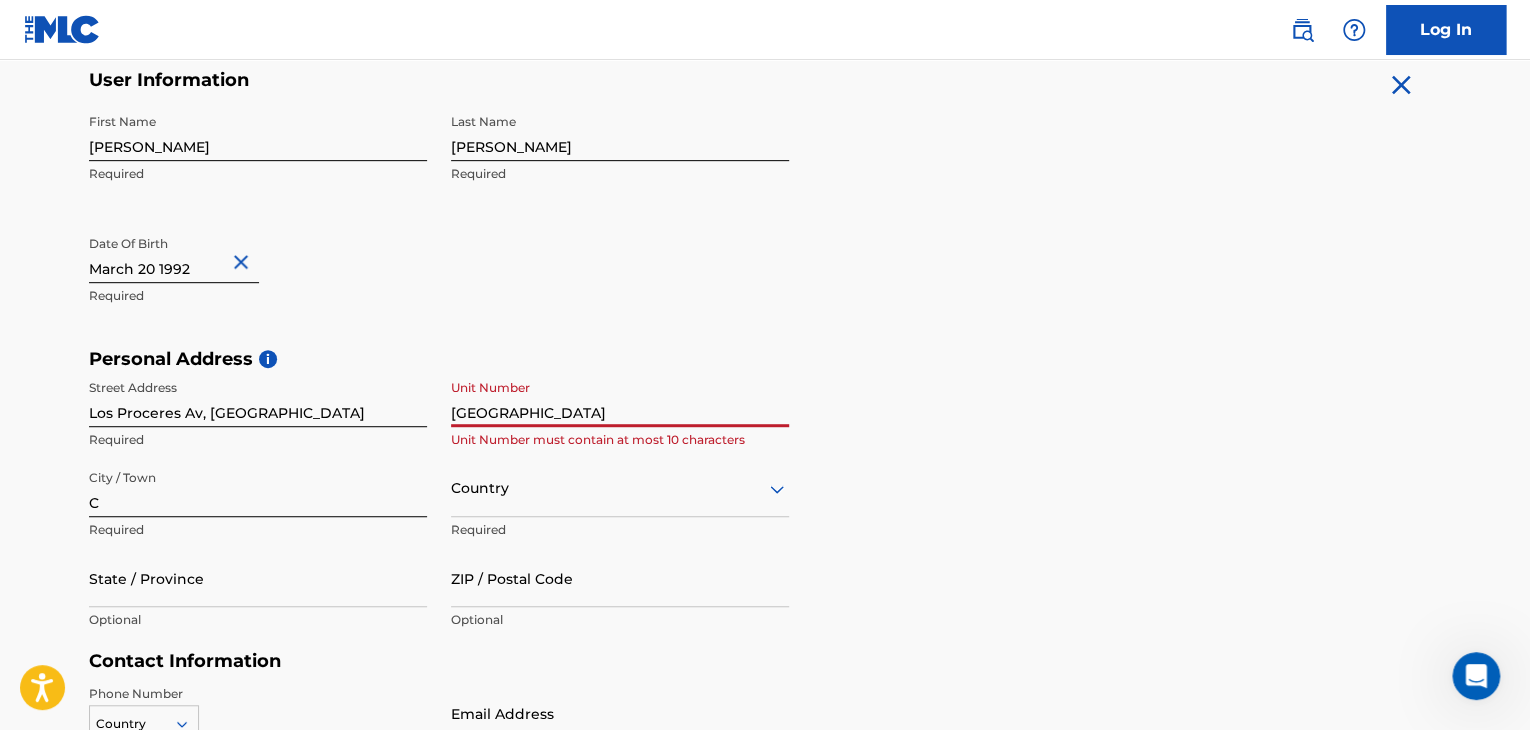 click on "[GEOGRAPHIC_DATA]" at bounding box center [620, 398] 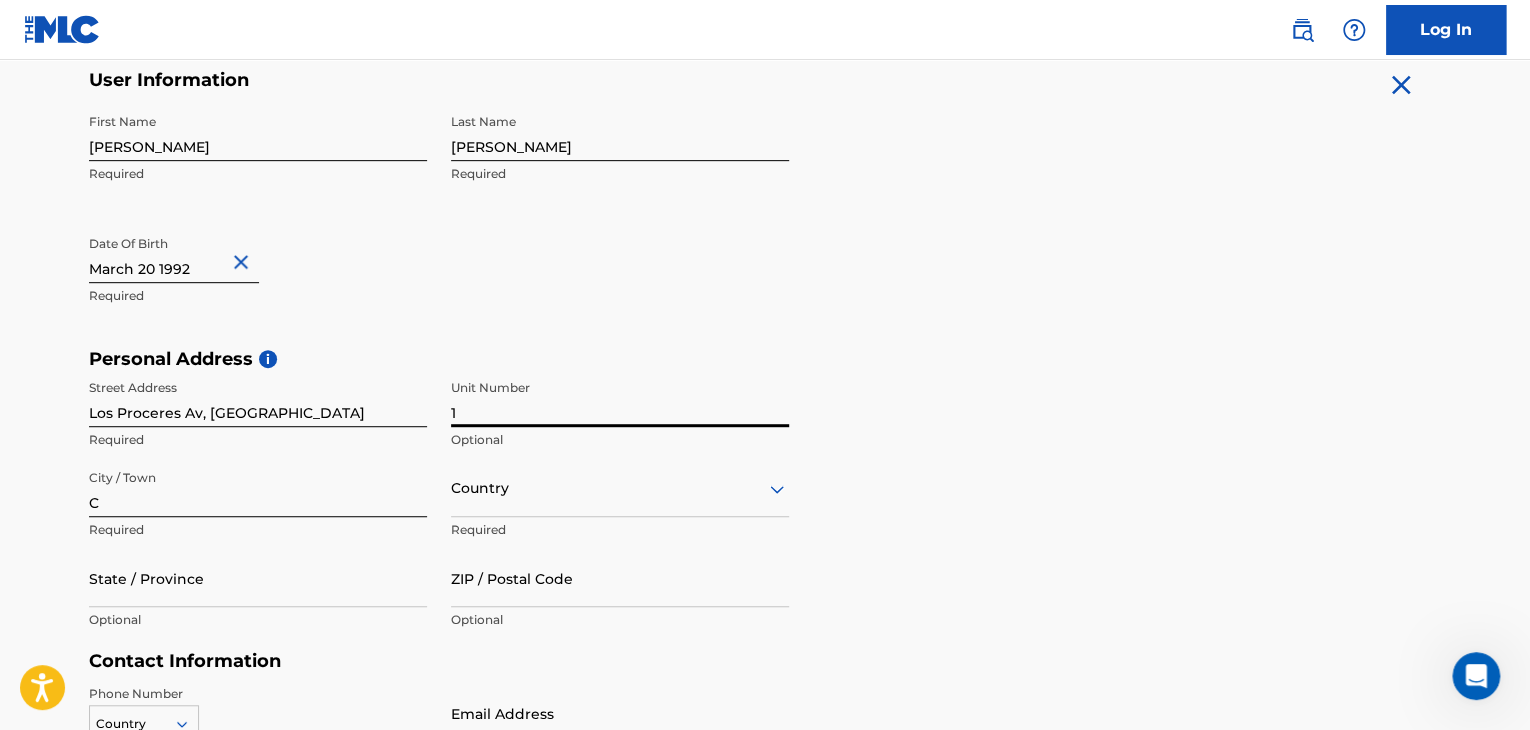 type on "1" 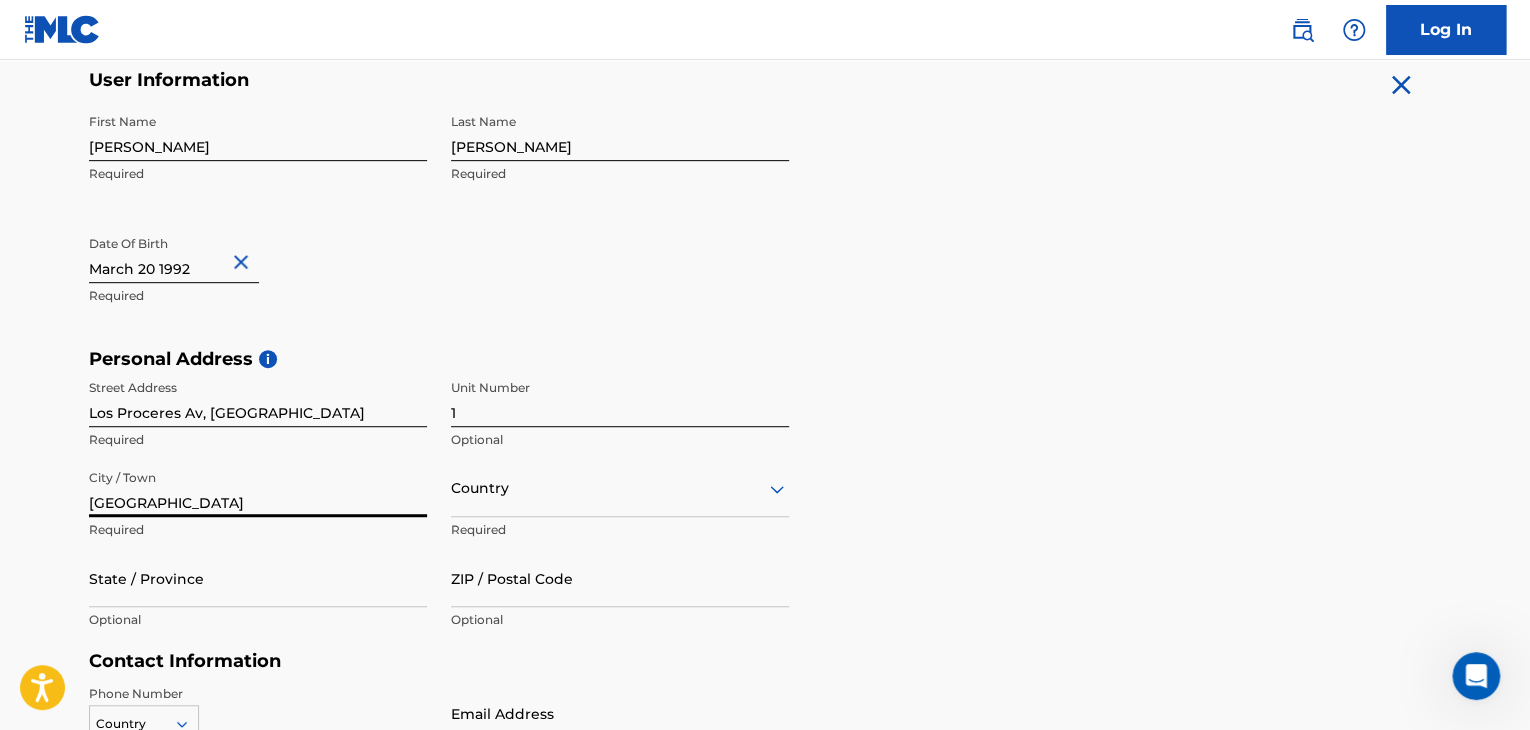 type on "[GEOGRAPHIC_DATA]" 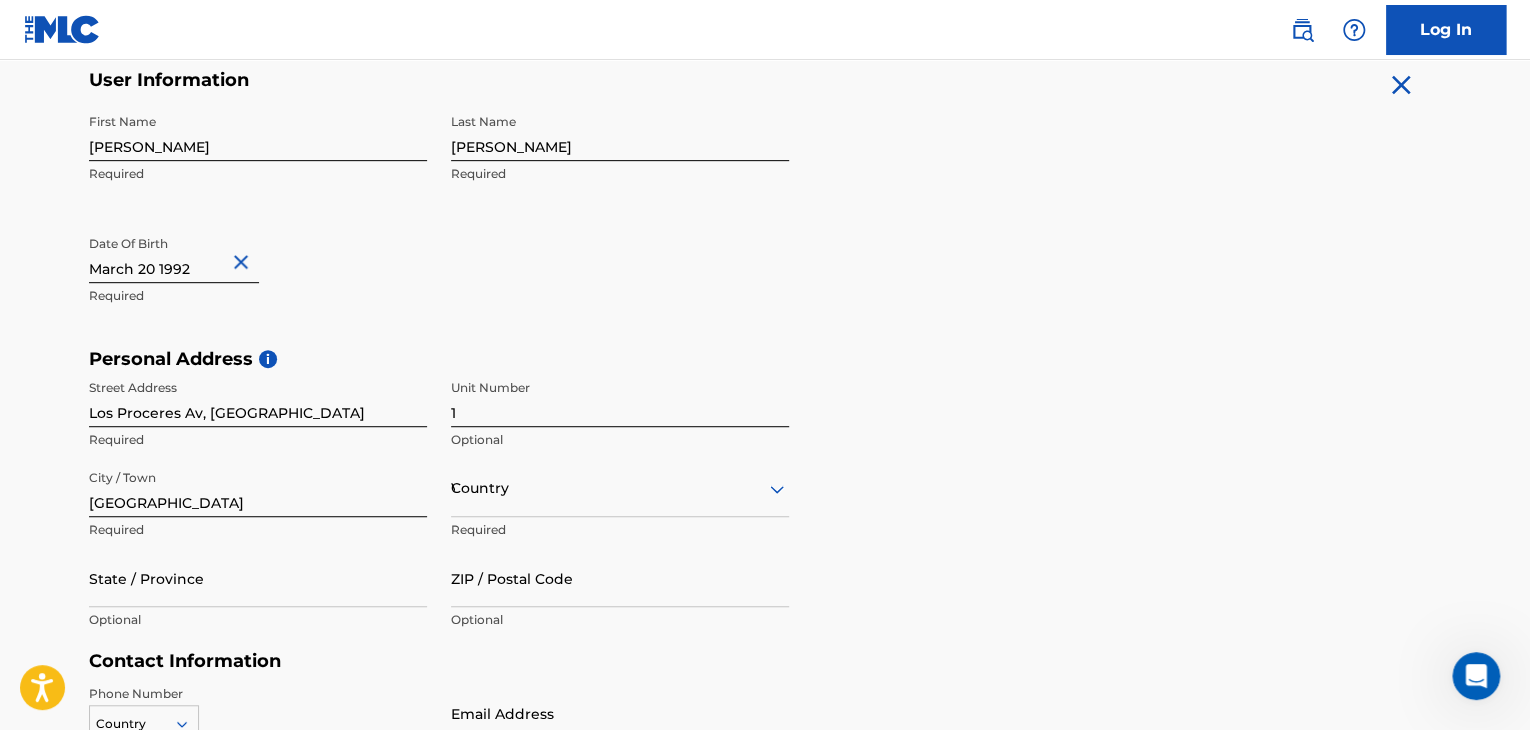 scroll, scrollTop: 488, scrollLeft: 0, axis: vertical 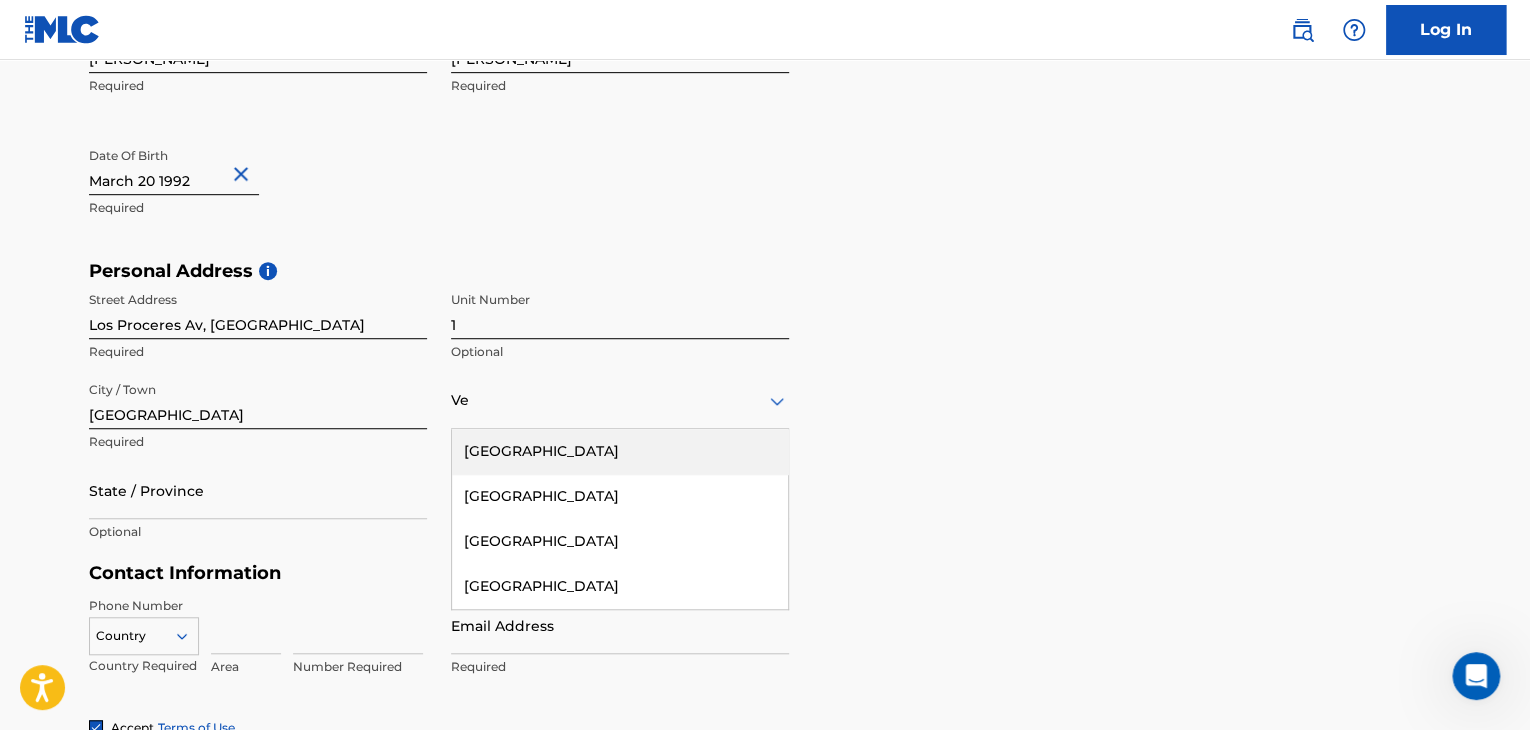 type on "Ven" 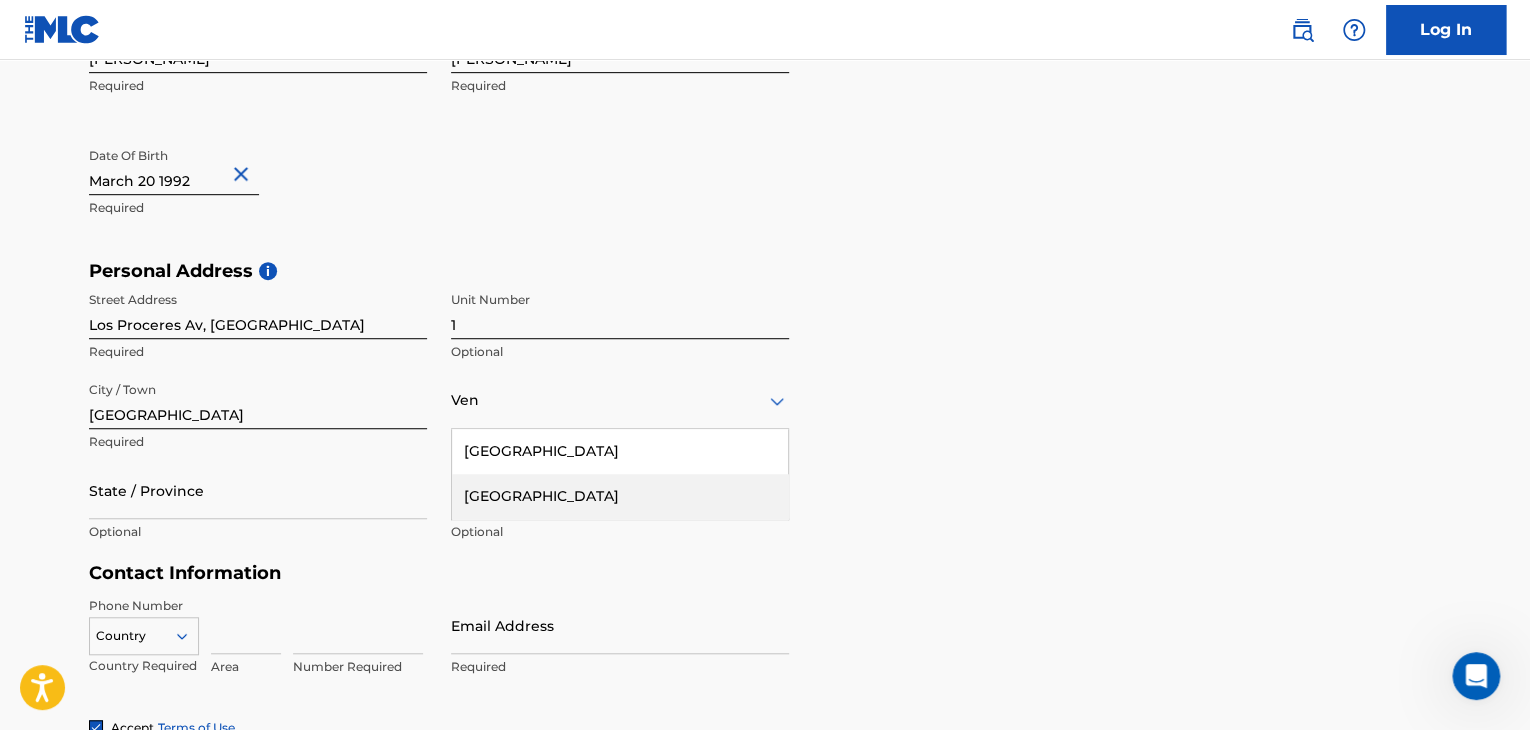 click on "[GEOGRAPHIC_DATA]" at bounding box center (620, 496) 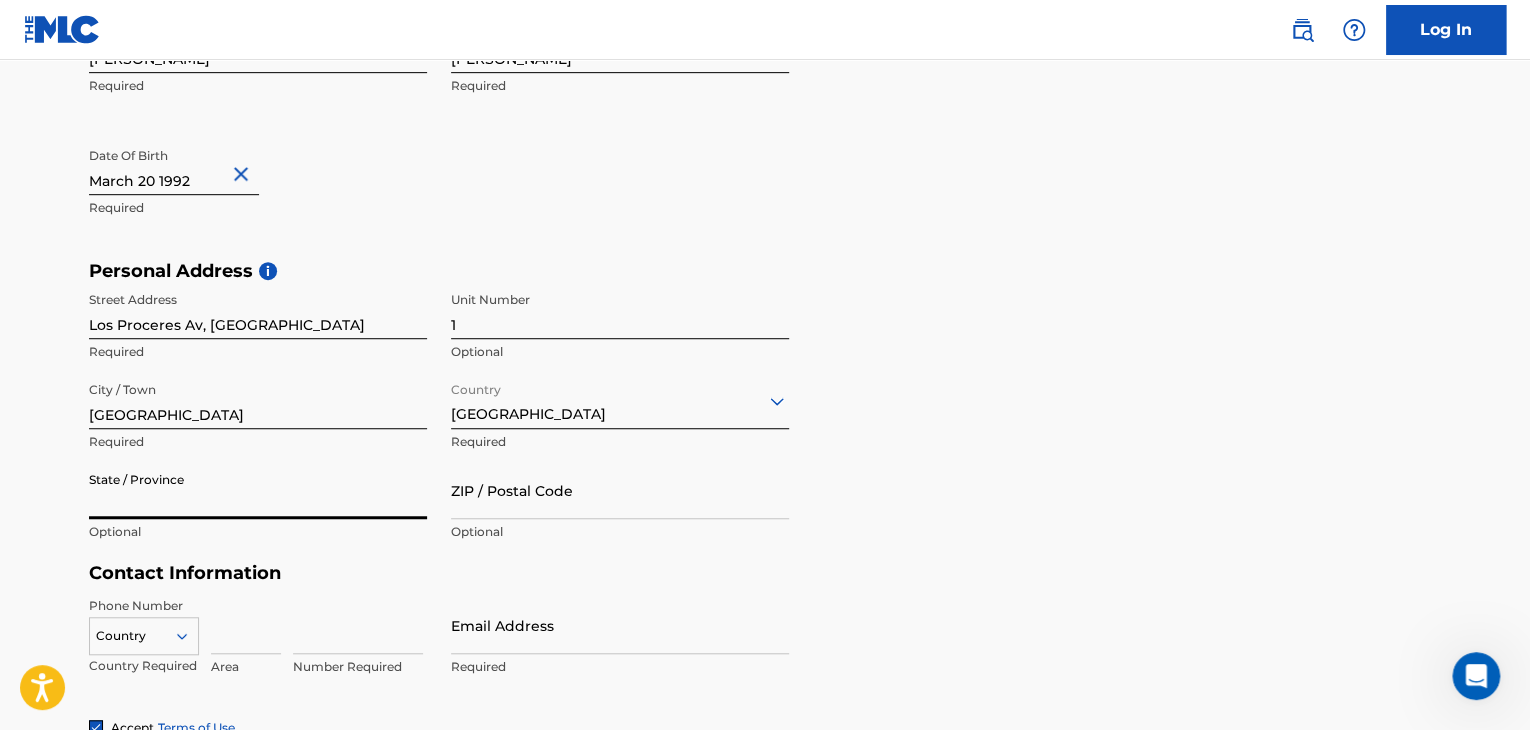 click on "State / Province" at bounding box center [258, 490] 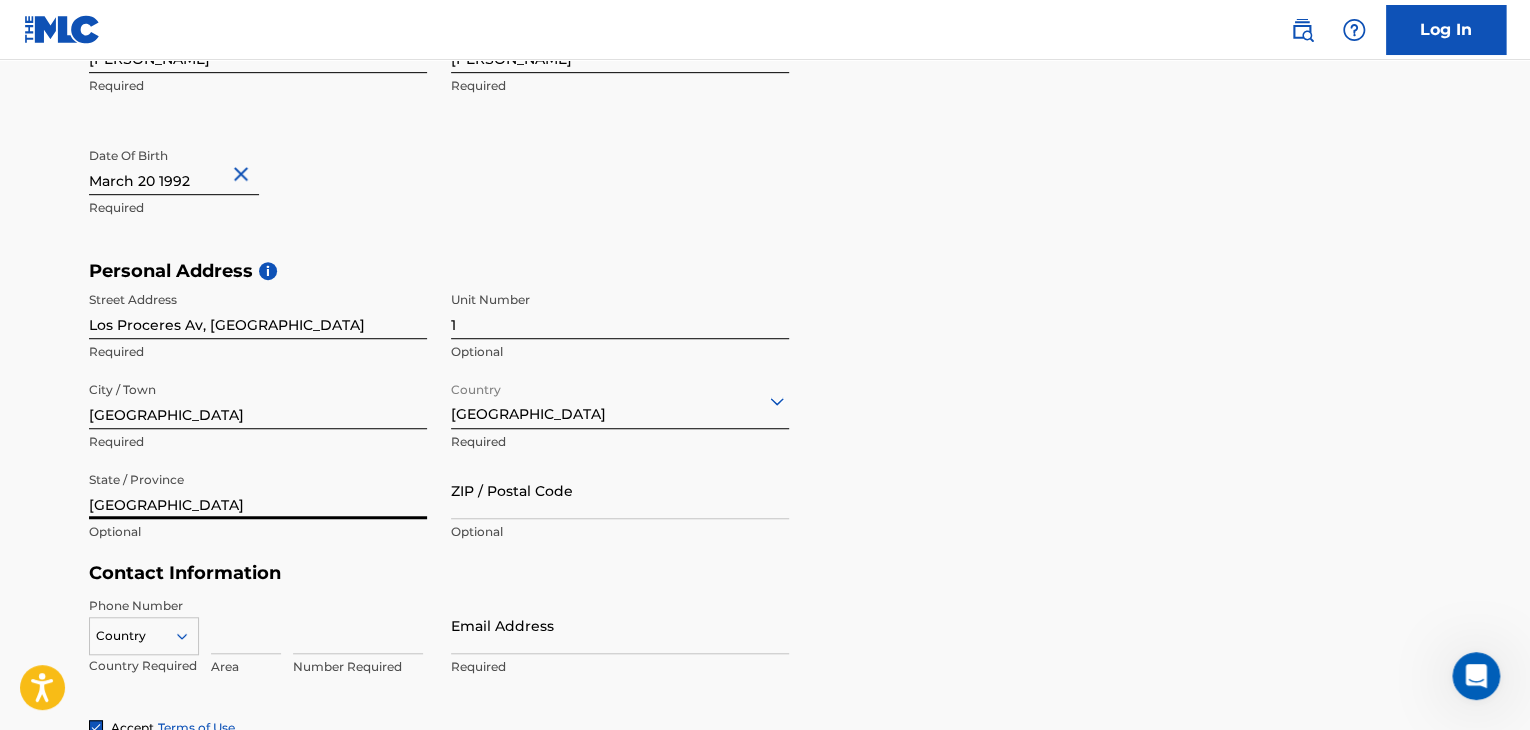 type on "[GEOGRAPHIC_DATA]" 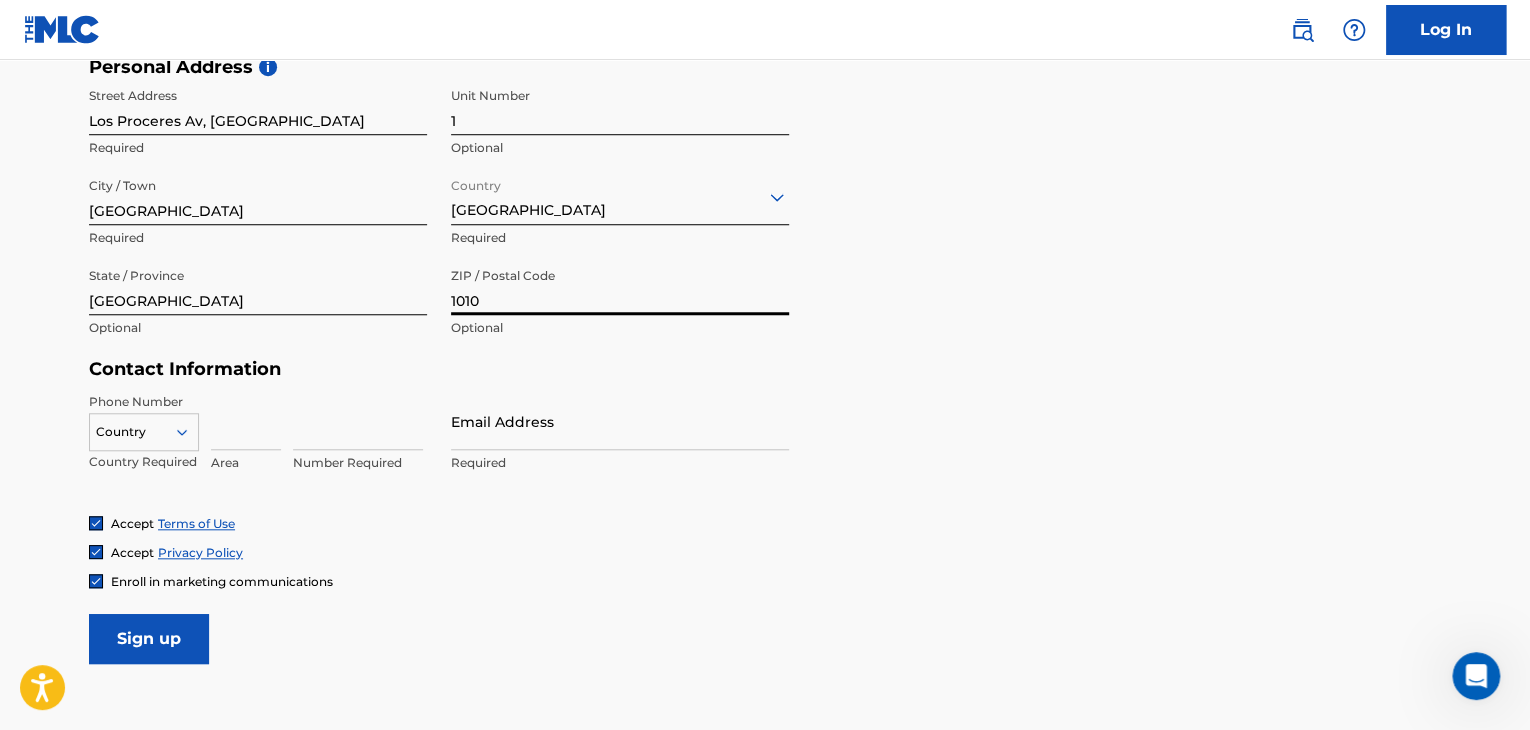 type on "1010" 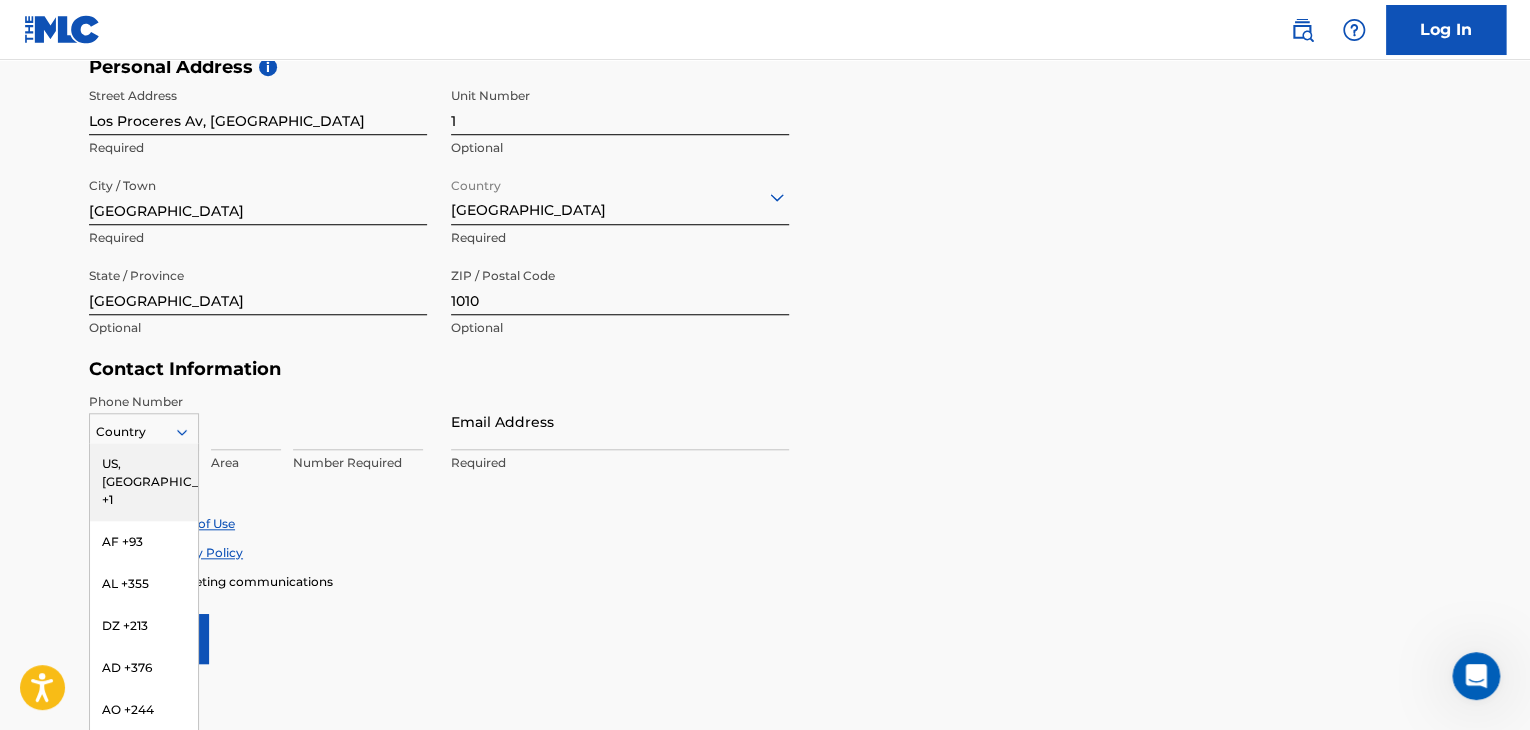 scroll, scrollTop: 705, scrollLeft: 0, axis: vertical 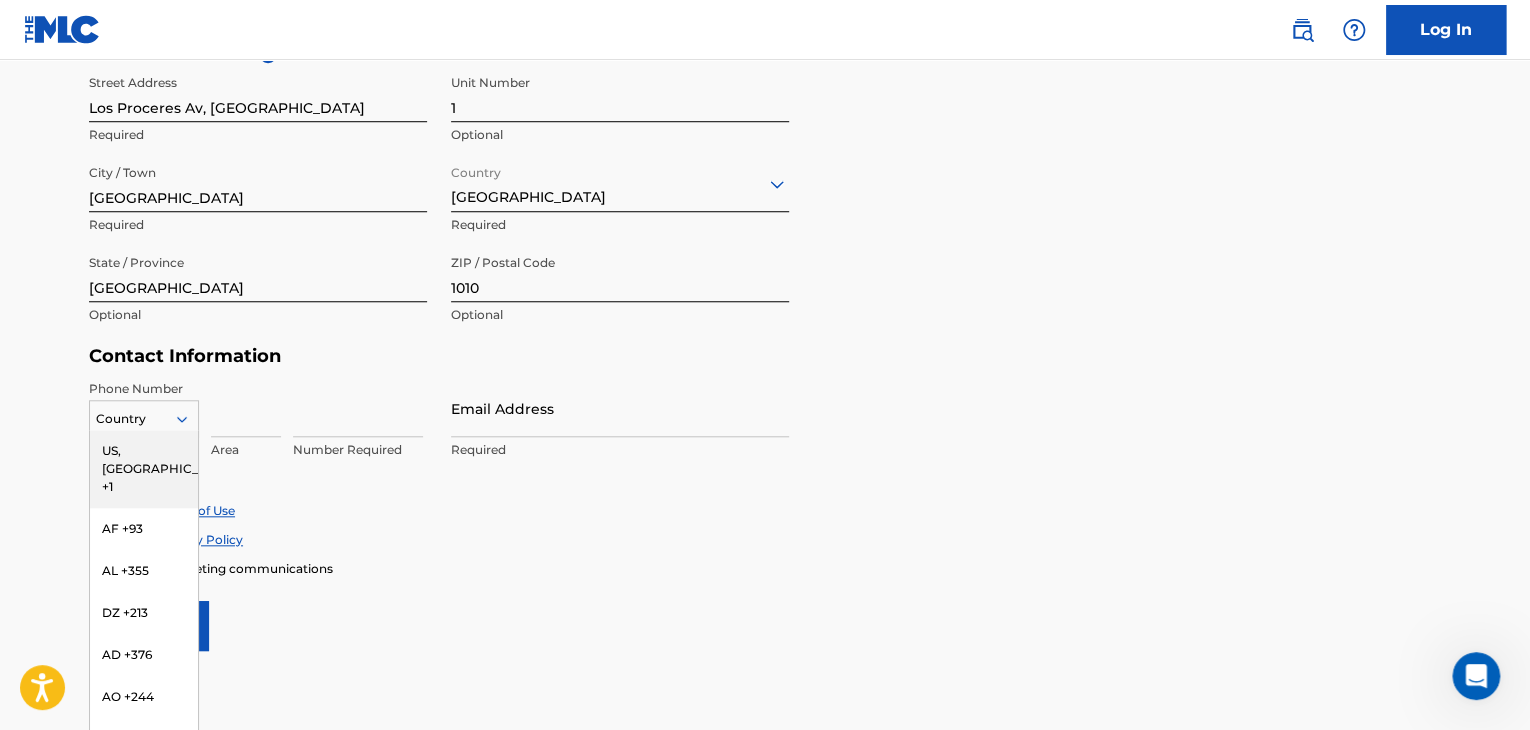 click on "216 results available. Use Up and Down to choose options, press Enter to select the currently focused option, press Escape to exit the menu, press Tab to select the option and exit the menu. Country [GEOGRAPHIC_DATA], [GEOGRAPHIC_DATA] +1 AF +93 AL +355 DZ +213 AD +376 AO +244 AI +1264 AG +1268 AR +54 AM +374 AW +297 AU +61 AT +43 AZ +994 BS +1242 BH +973 BD +880 BB +1246 BY +375 BE +32 BZ +501 BJ +229 BM +1441 BT +975 BO +591 BA +387 BW +267 BR +55 BN +673 BG +359 BF +226 BI +257 KH +855 CM +237 CV +238 KY +1345 CF +236 TD +235 CL +56 CN +86 CO +57 KM +269 CG, CD +242 CK +682 CR +506 CI +225 HR +385 CU +53 CY +357 CZ +420 DK +45 DJ +253 DM +1767 DO +1809 EC +593 EG +20 SV +503 GQ +240 ER +291 EE +372 ET +251 FK +500 FO +298 FJ +679 FI +358 FR +33 GF +594 PF +689 GA +241 GM +220 GE +995 DE +49 GH +233 GI +350 GR +30 GL +299 GD +1473 GP +590 GT +502 GN +224 GW +245 GY +592 HT +509 VA, IT +39 HN +504 HK +852 HU +36 IS +354 IN +91 ID +62 IR +98 IQ +964 IE +353 IL +972 JM +1876 JP +81 JO +962 KZ +7 KE +254 KI +686 KP +850 KR +82 KW +965" at bounding box center [144, 415] 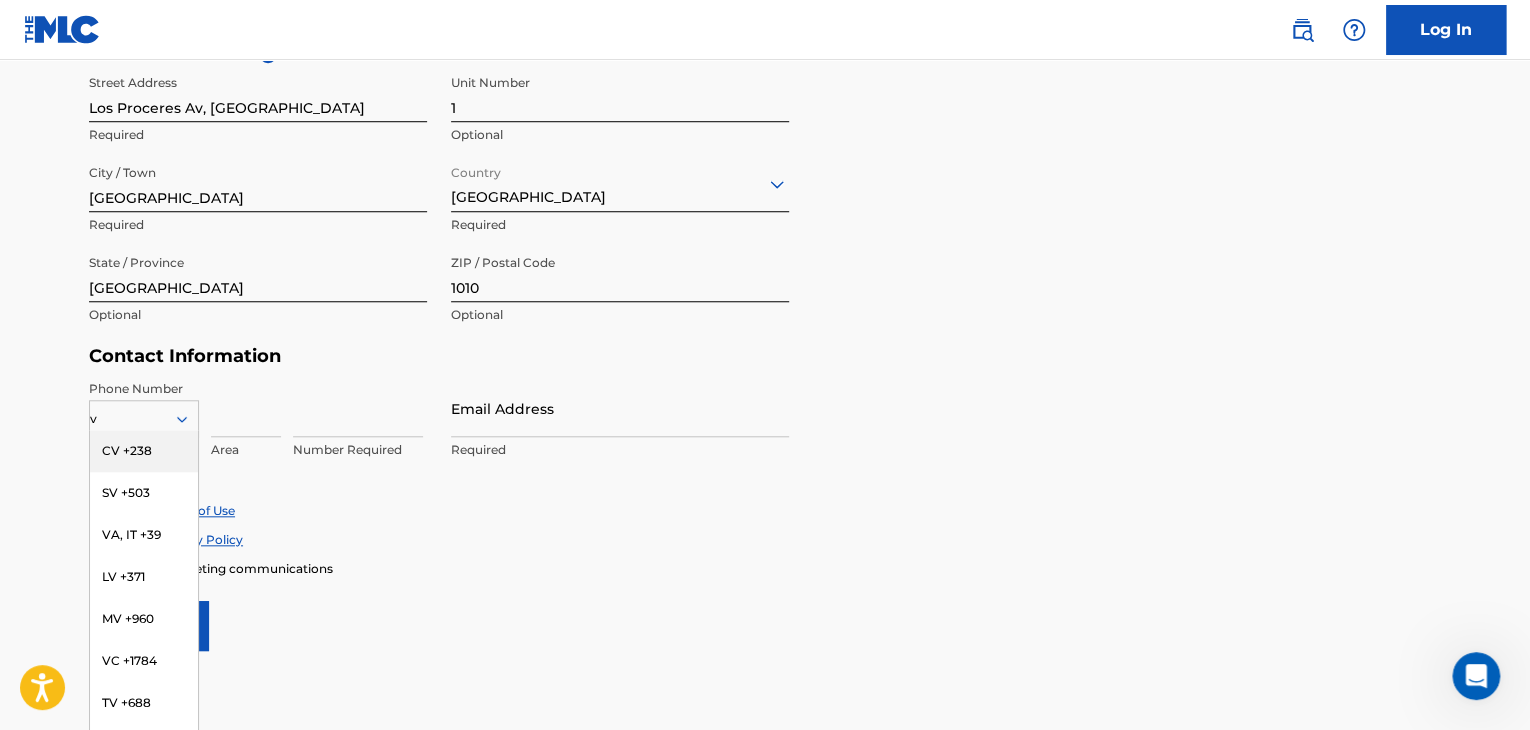 type on "ve" 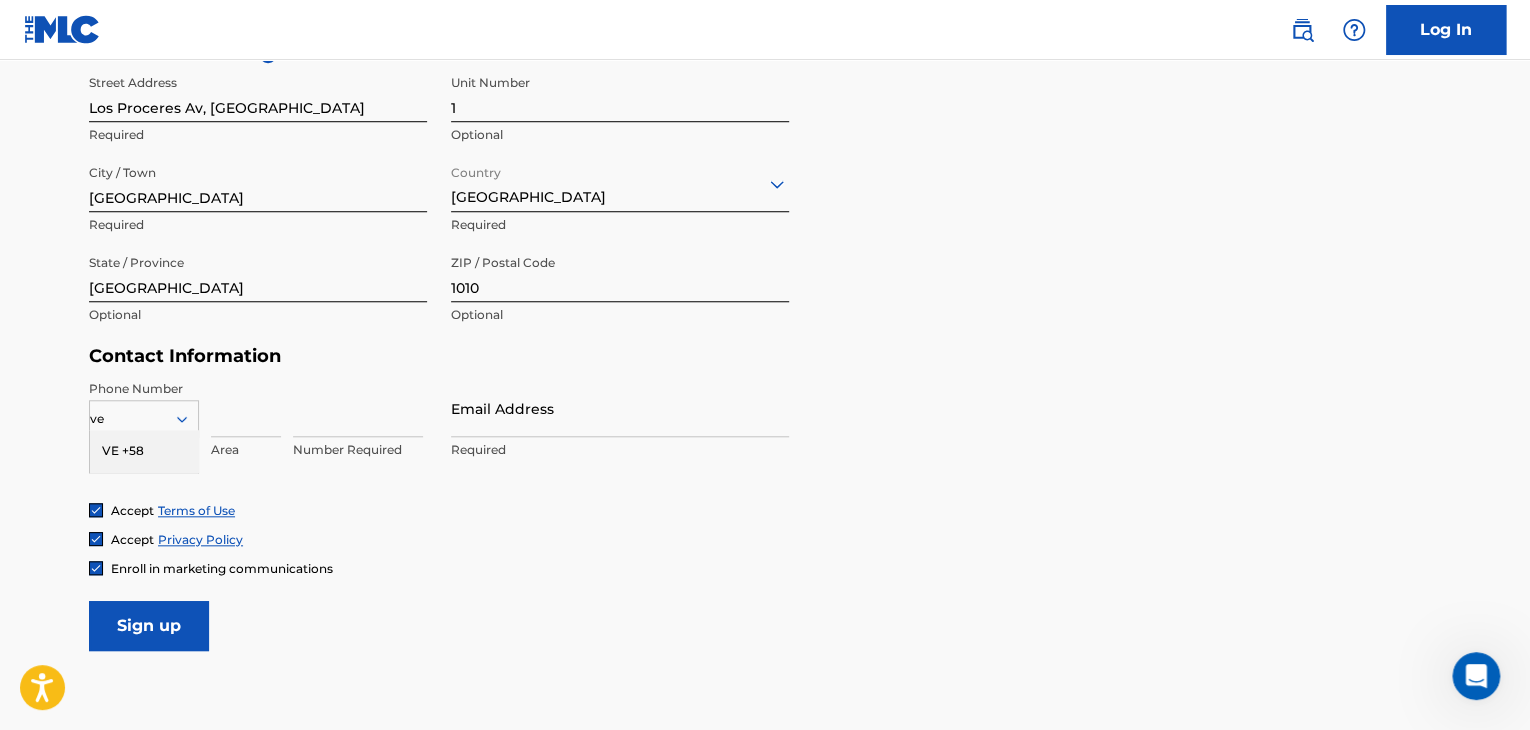 click on "VE +58" at bounding box center [144, 451] 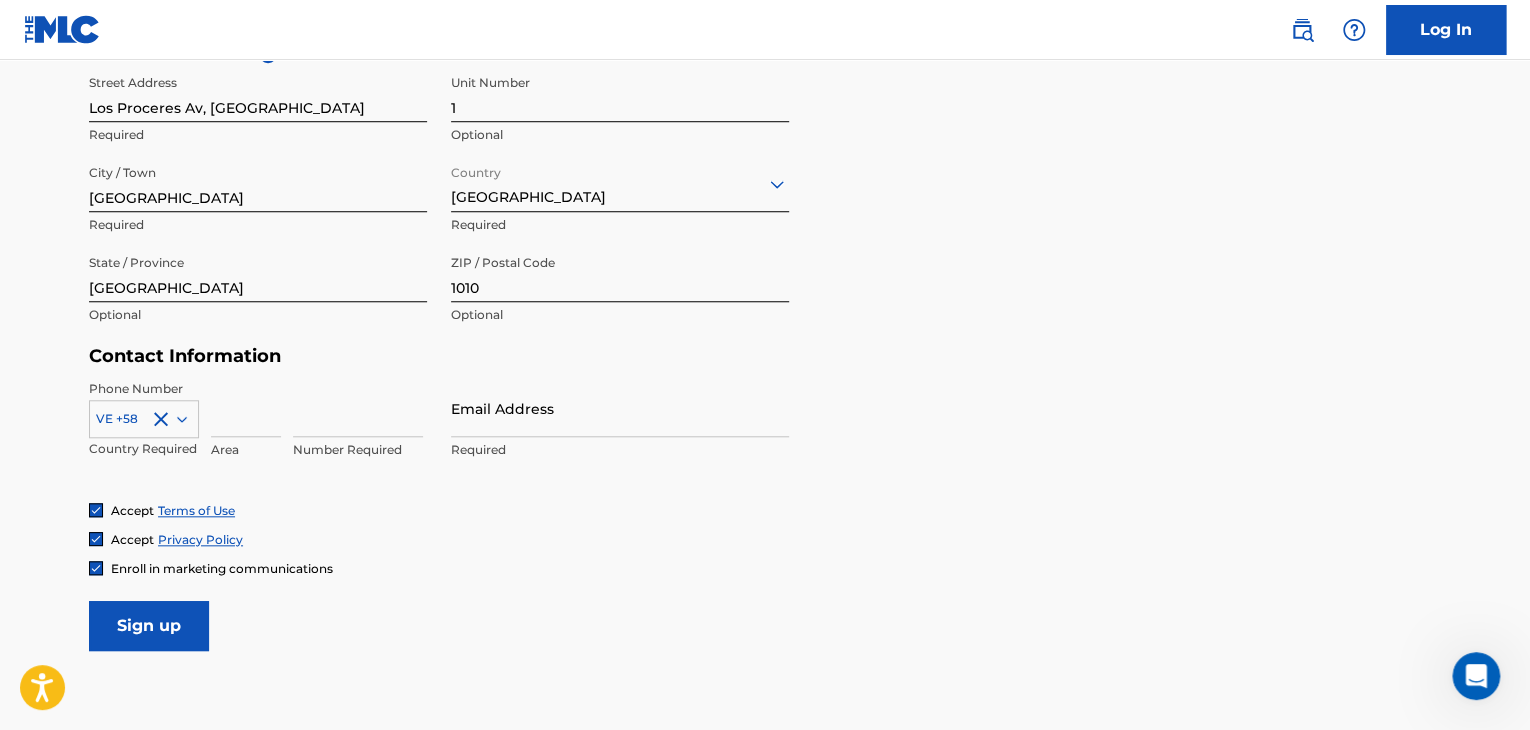 click at bounding box center [246, 408] 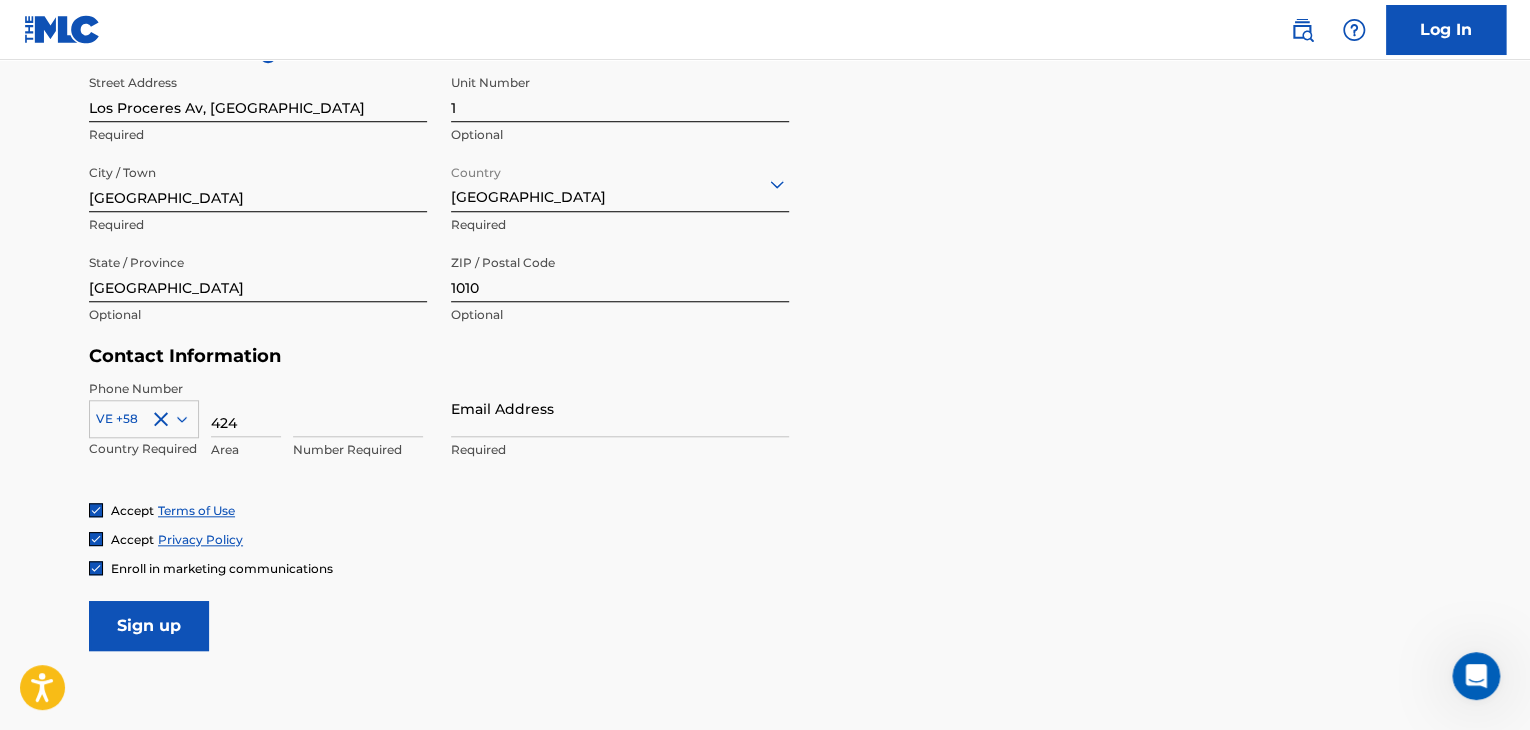 type on "424" 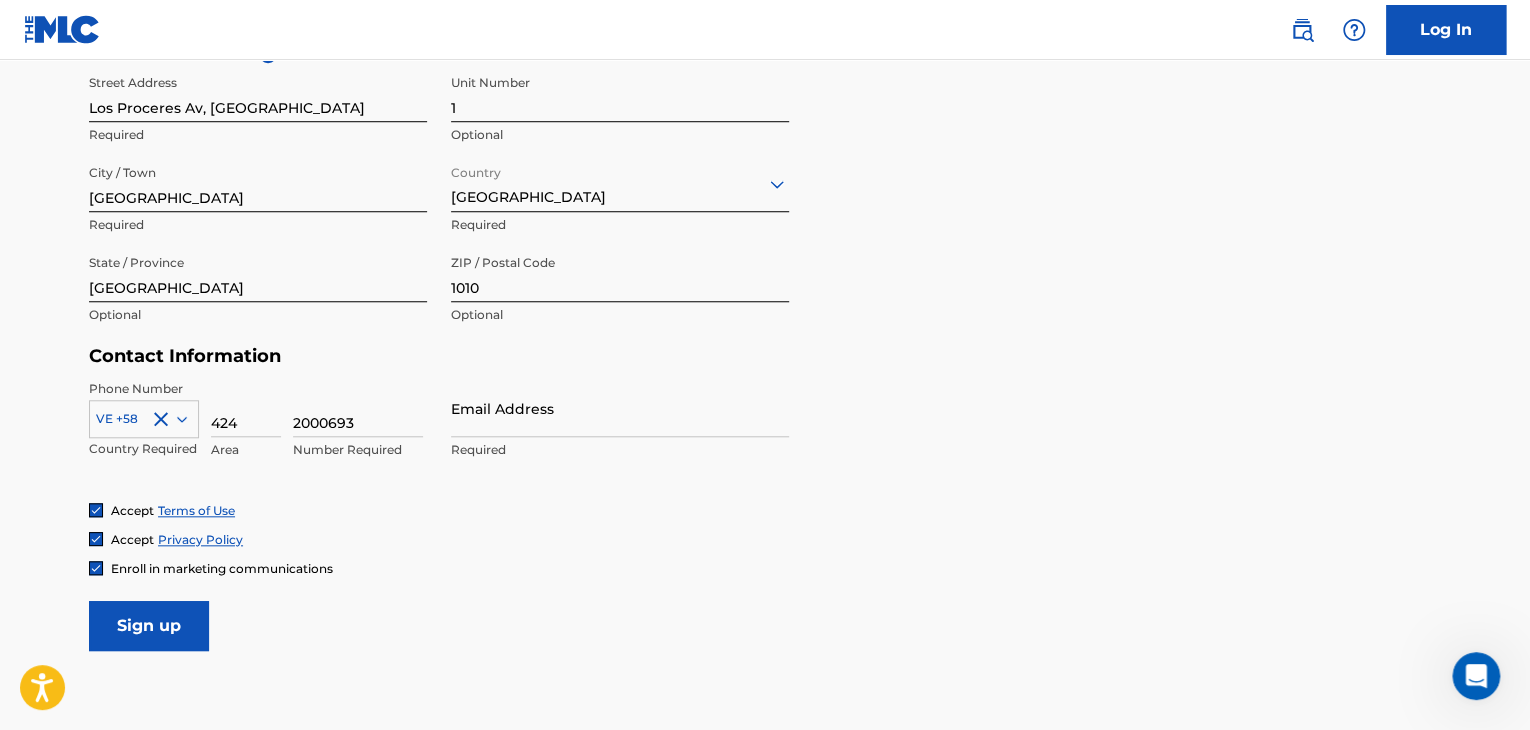type on "2000693" 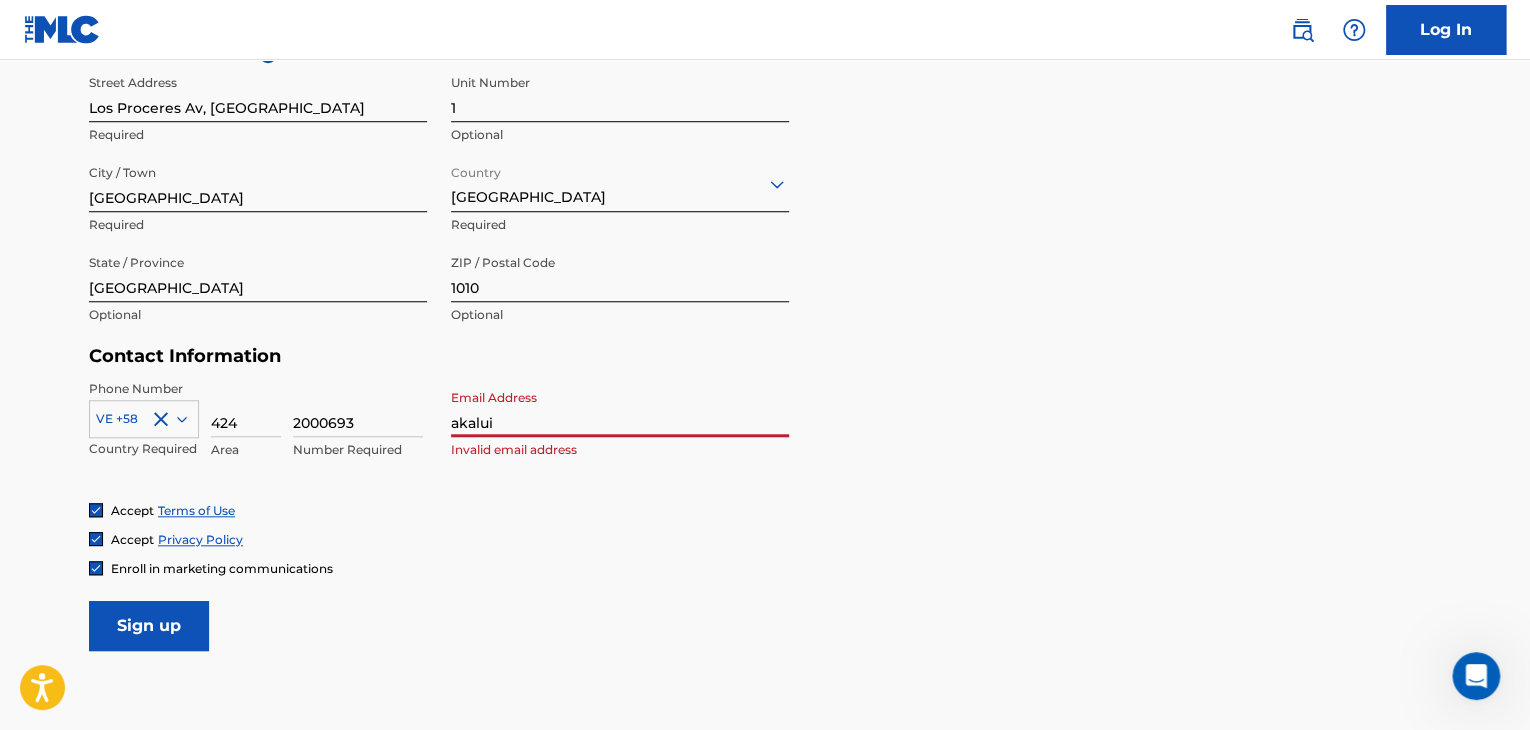 type on "[EMAIL_ADDRESS][DOMAIN_NAME]" 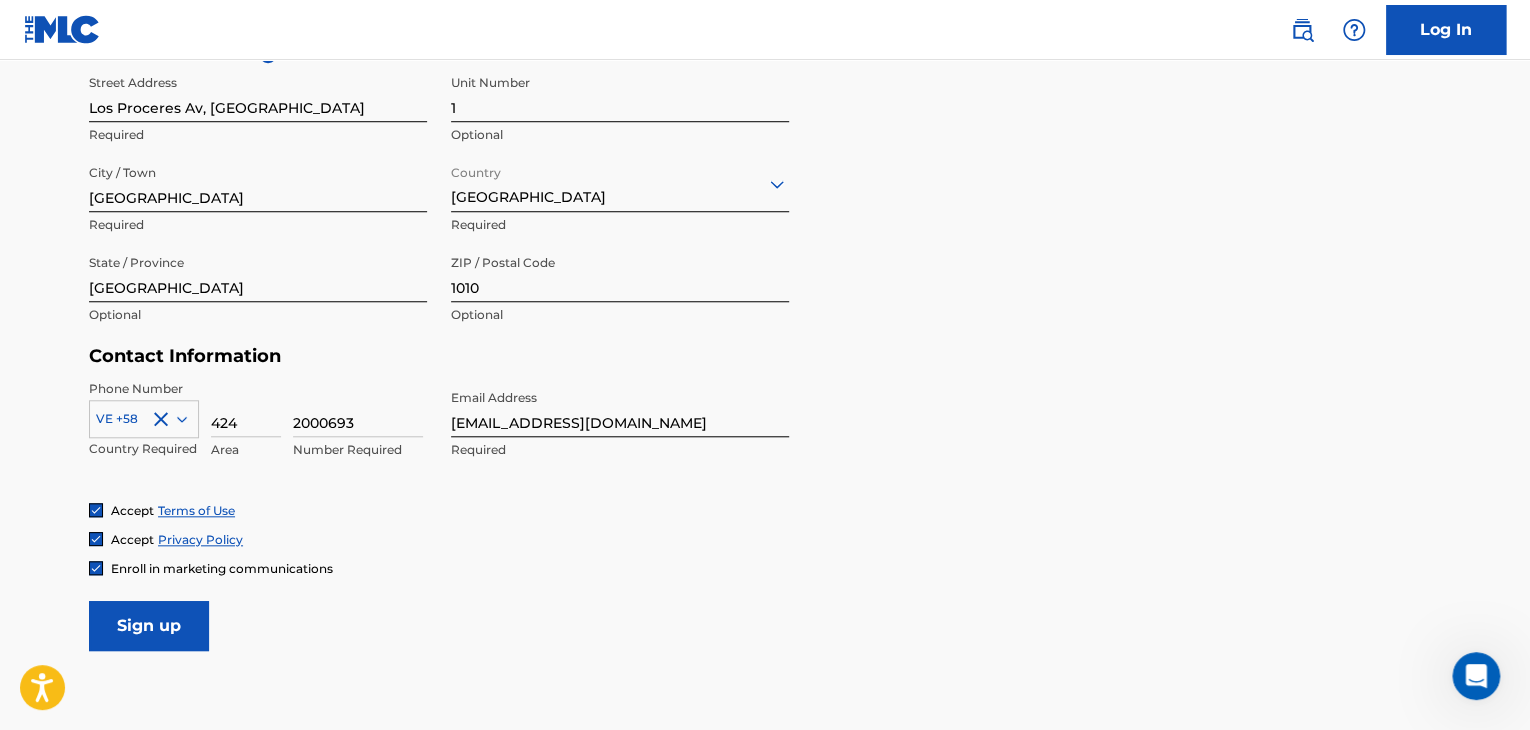 click on "Sign up" at bounding box center [149, 626] 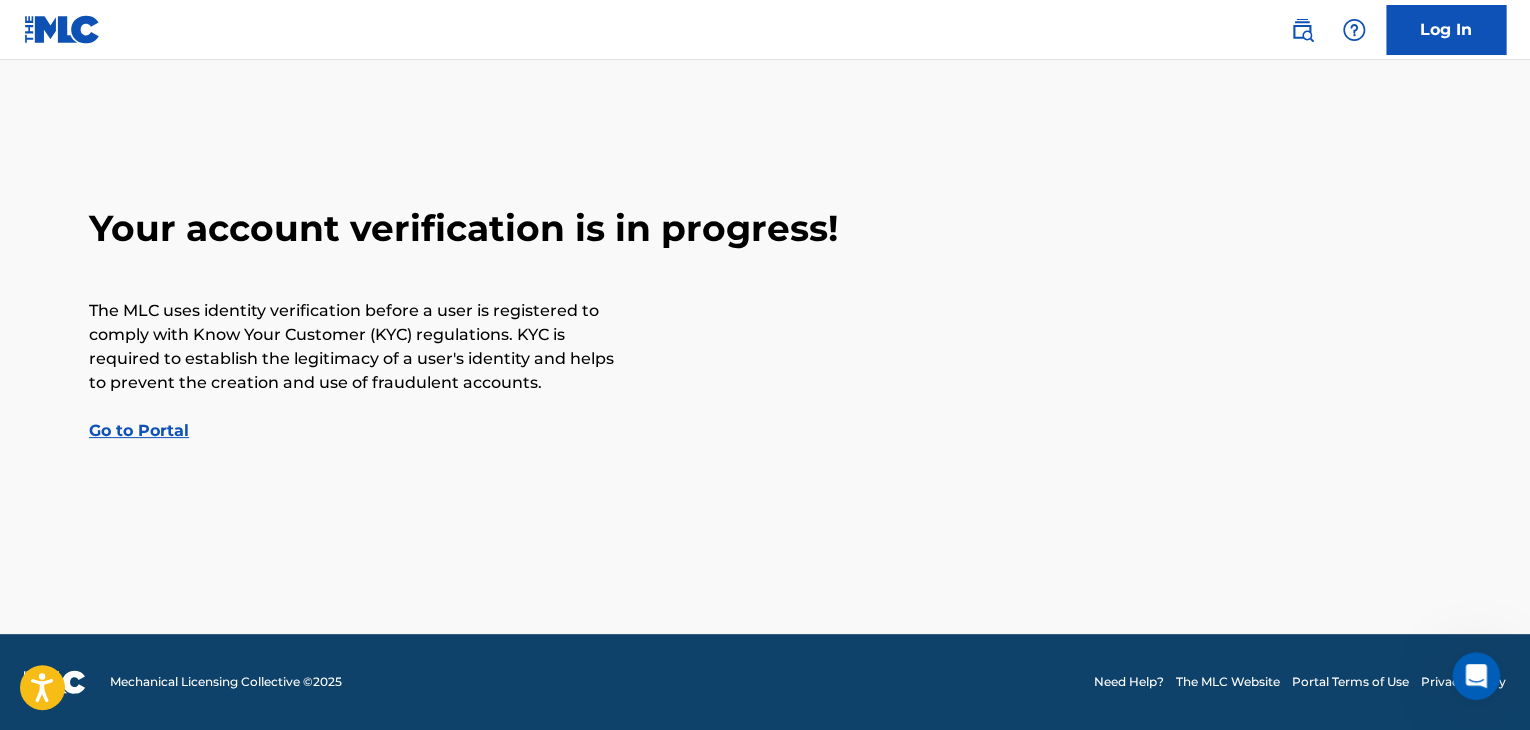 scroll, scrollTop: 0, scrollLeft: 0, axis: both 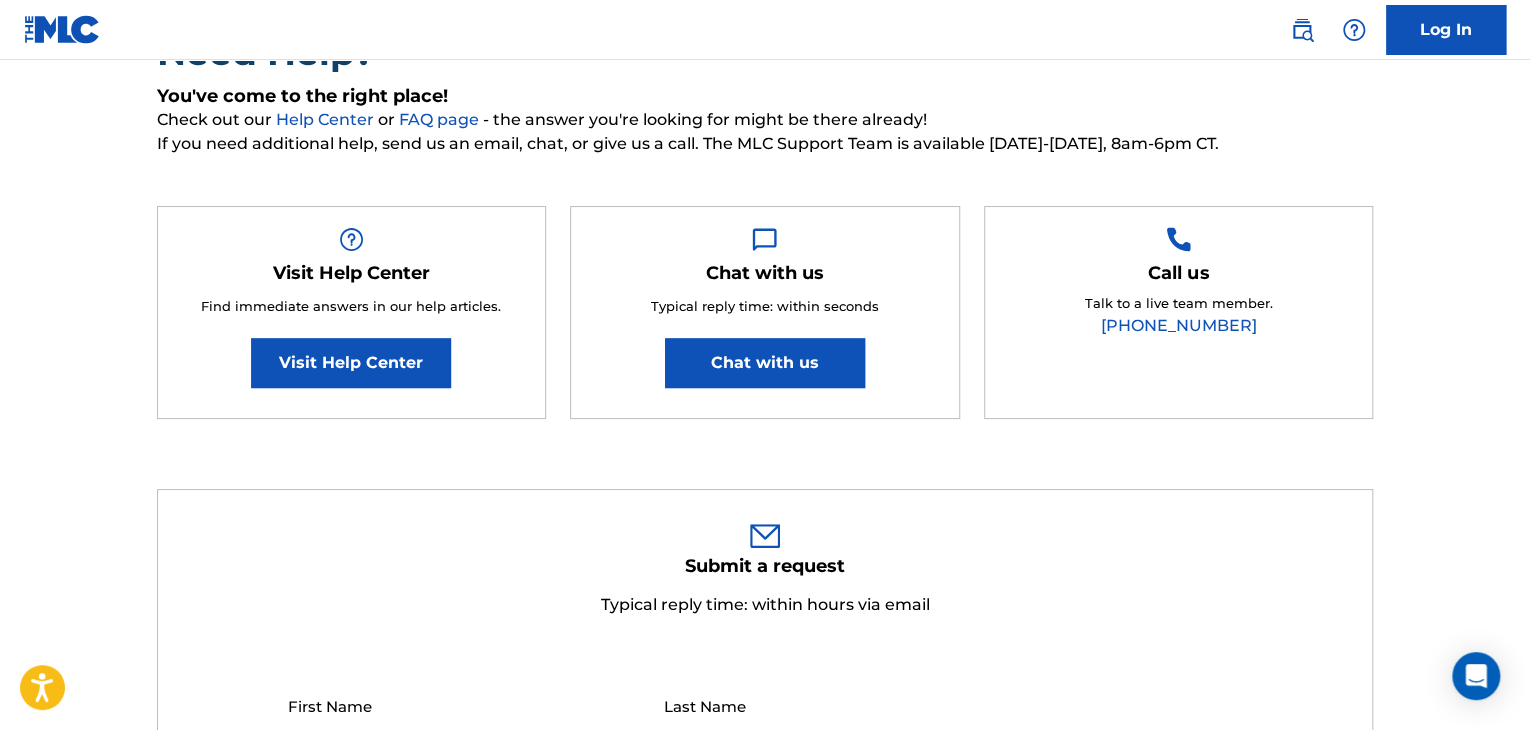 click on "Chat with us" at bounding box center (765, 363) 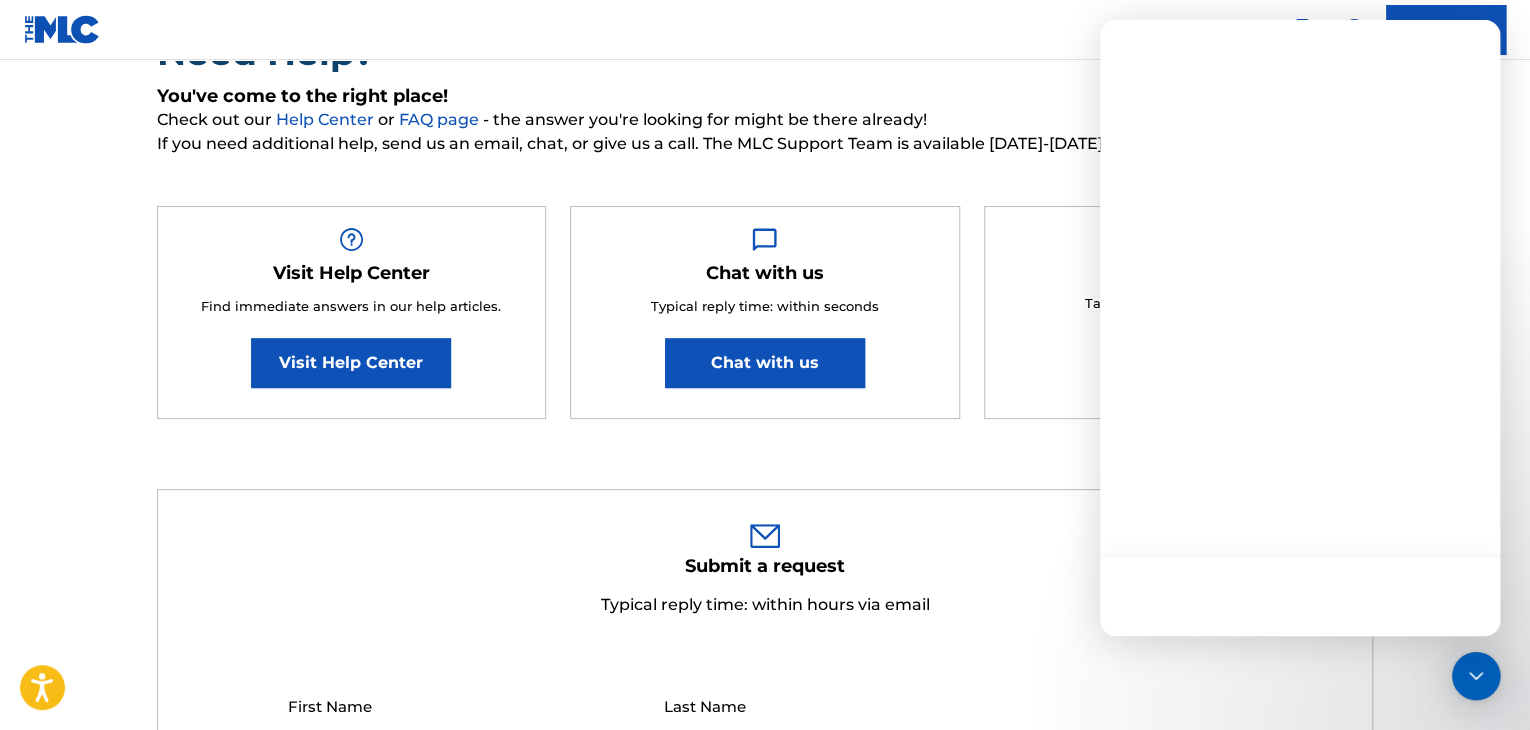 scroll, scrollTop: 0, scrollLeft: 0, axis: both 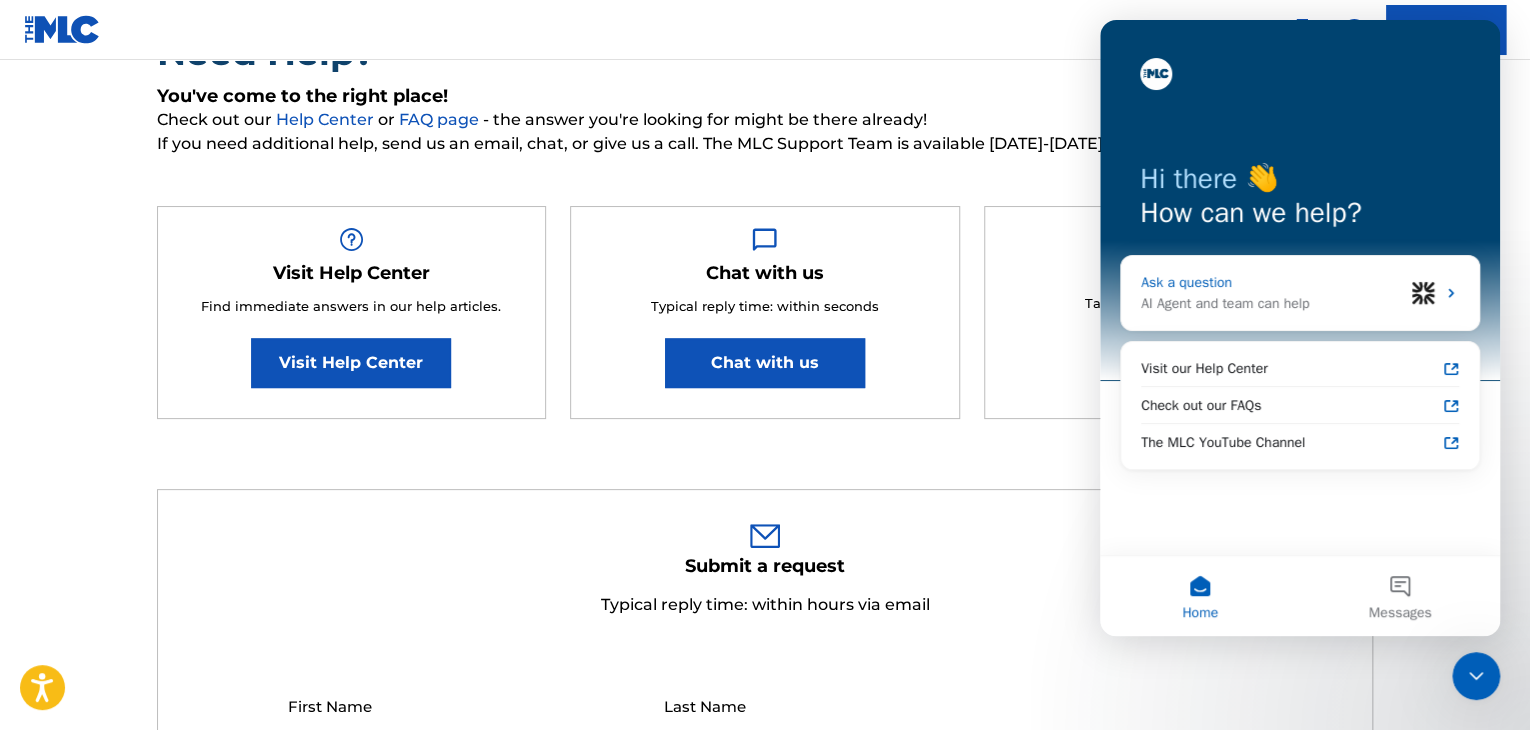 click on "AI Agent and team can help" at bounding box center (1272, 303) 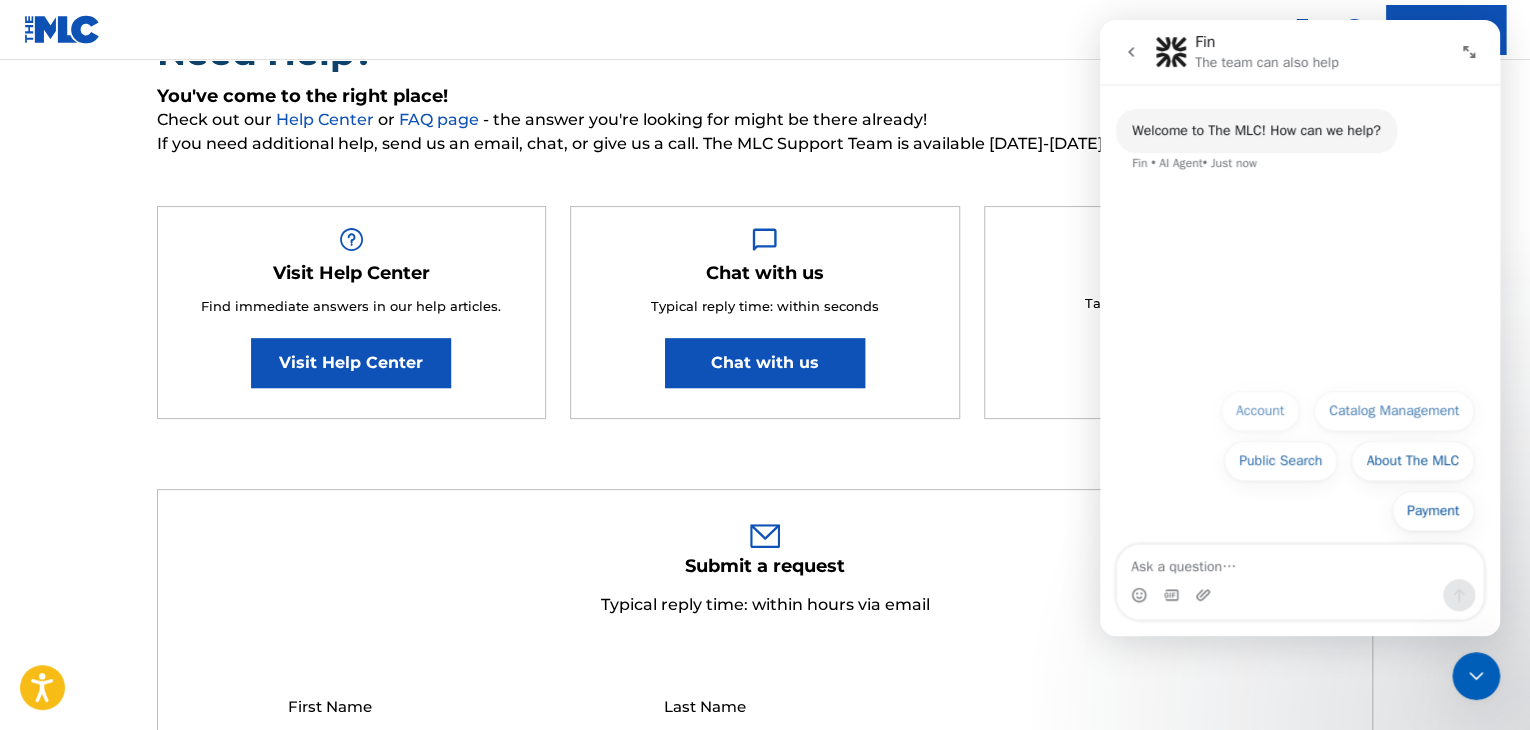 click at bounding box center [1300, 562] 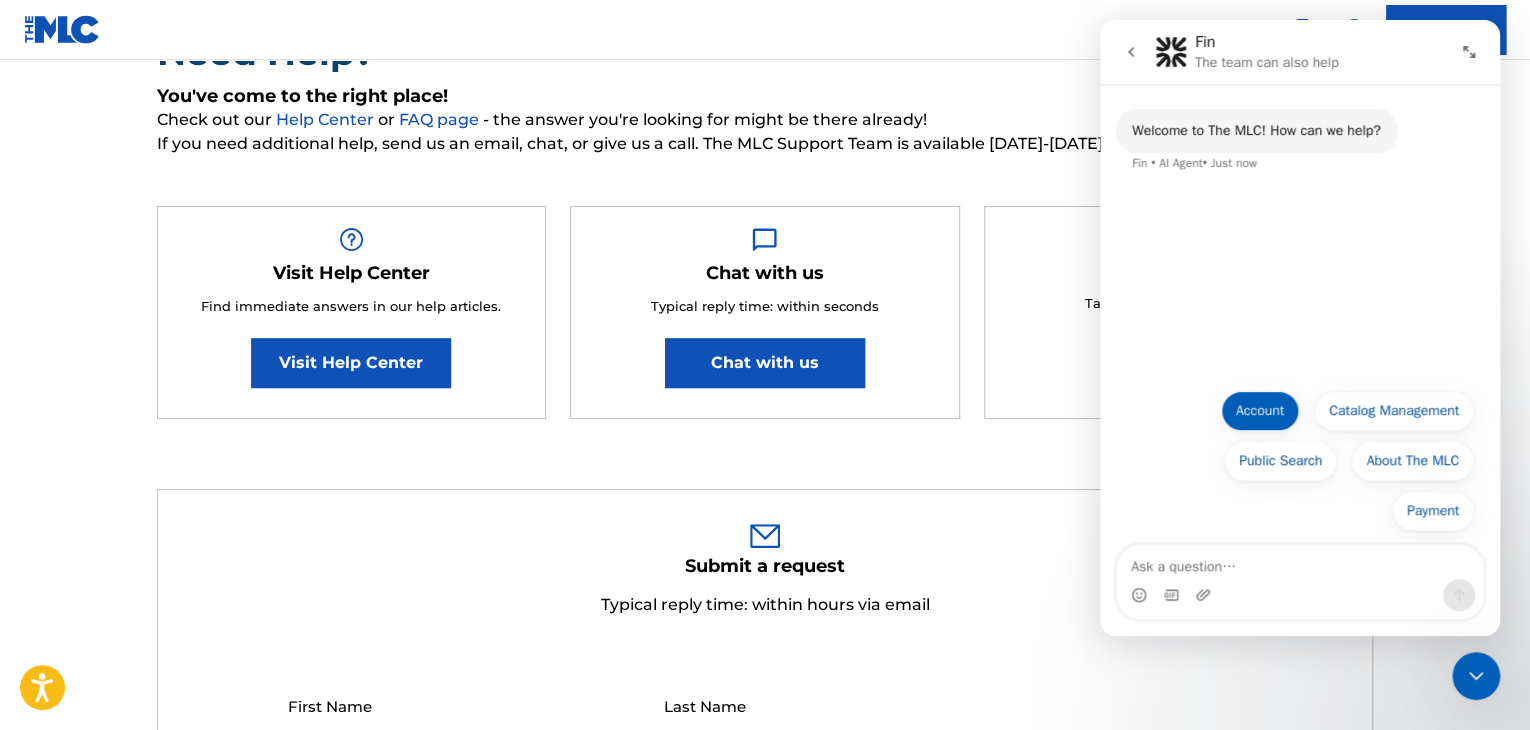 click on "Account" at bounding box center (1260, 411) 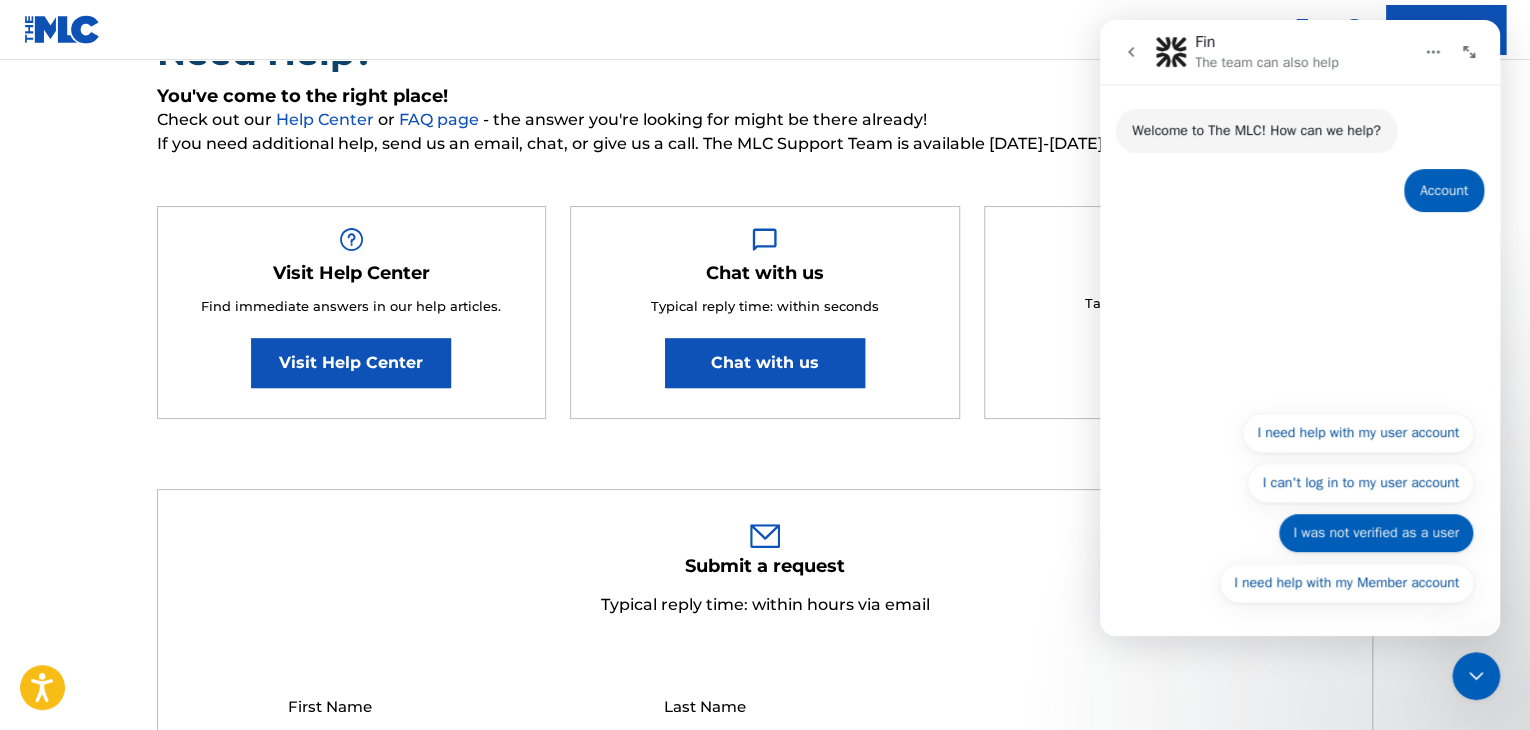 click on "I was not verified as a user" at bounding box center (1376, 533) 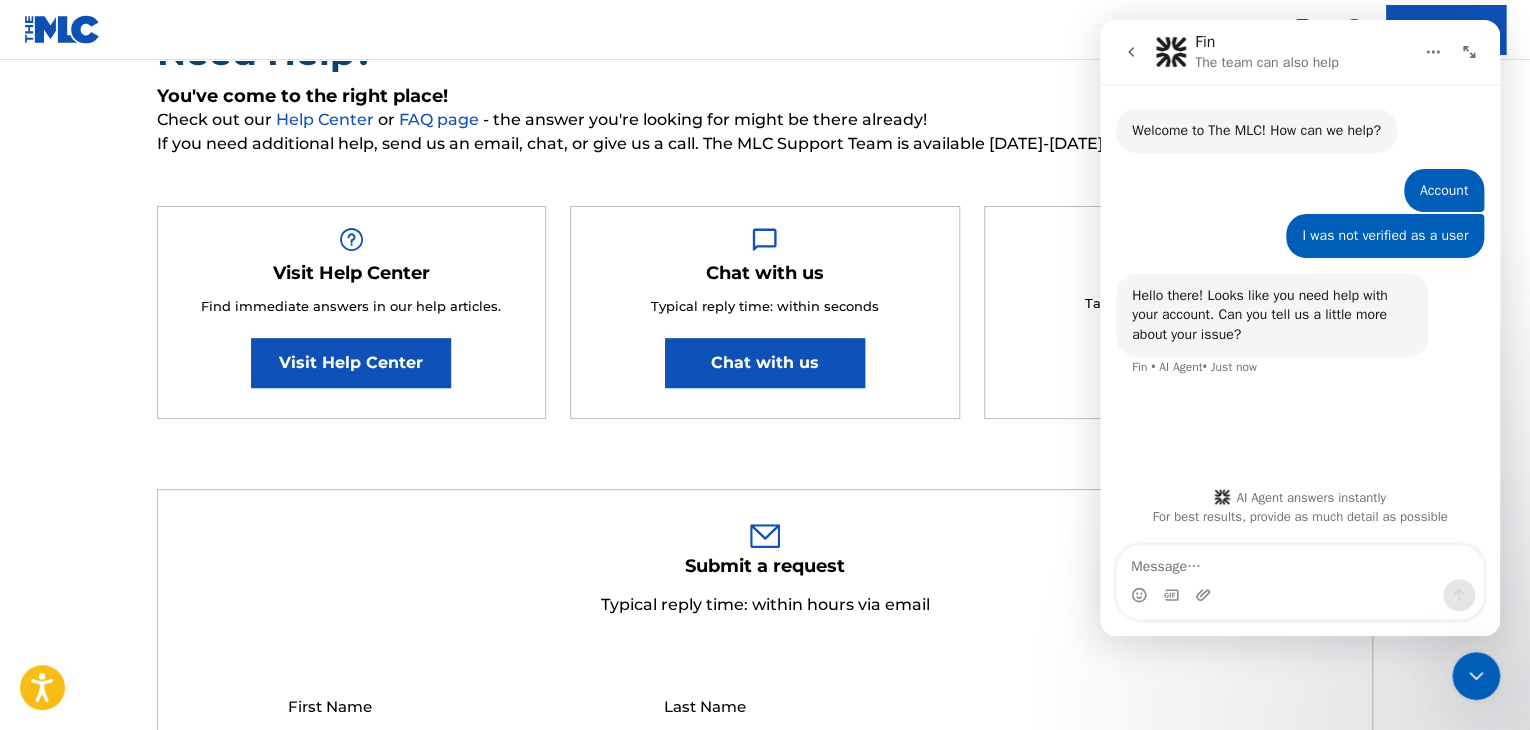 click on "Hello there! Looks like you need help with your account. Can you tell us a little more about your issue?" at bounding box center (1272, 315) 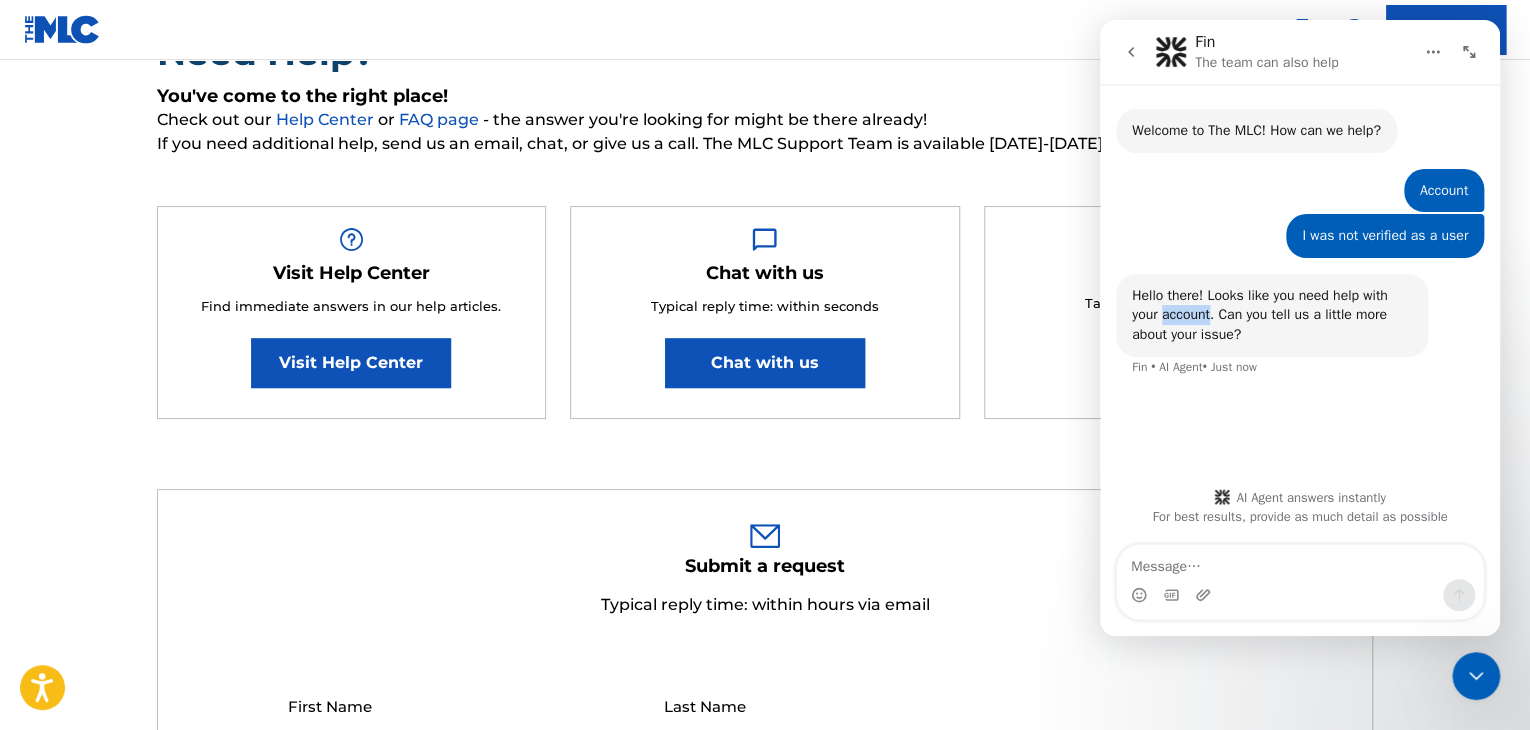 click on "Hello there! Looks like you need help with your account. Can you tell us a little more about your issue?" at bounding box center [1272, 315] 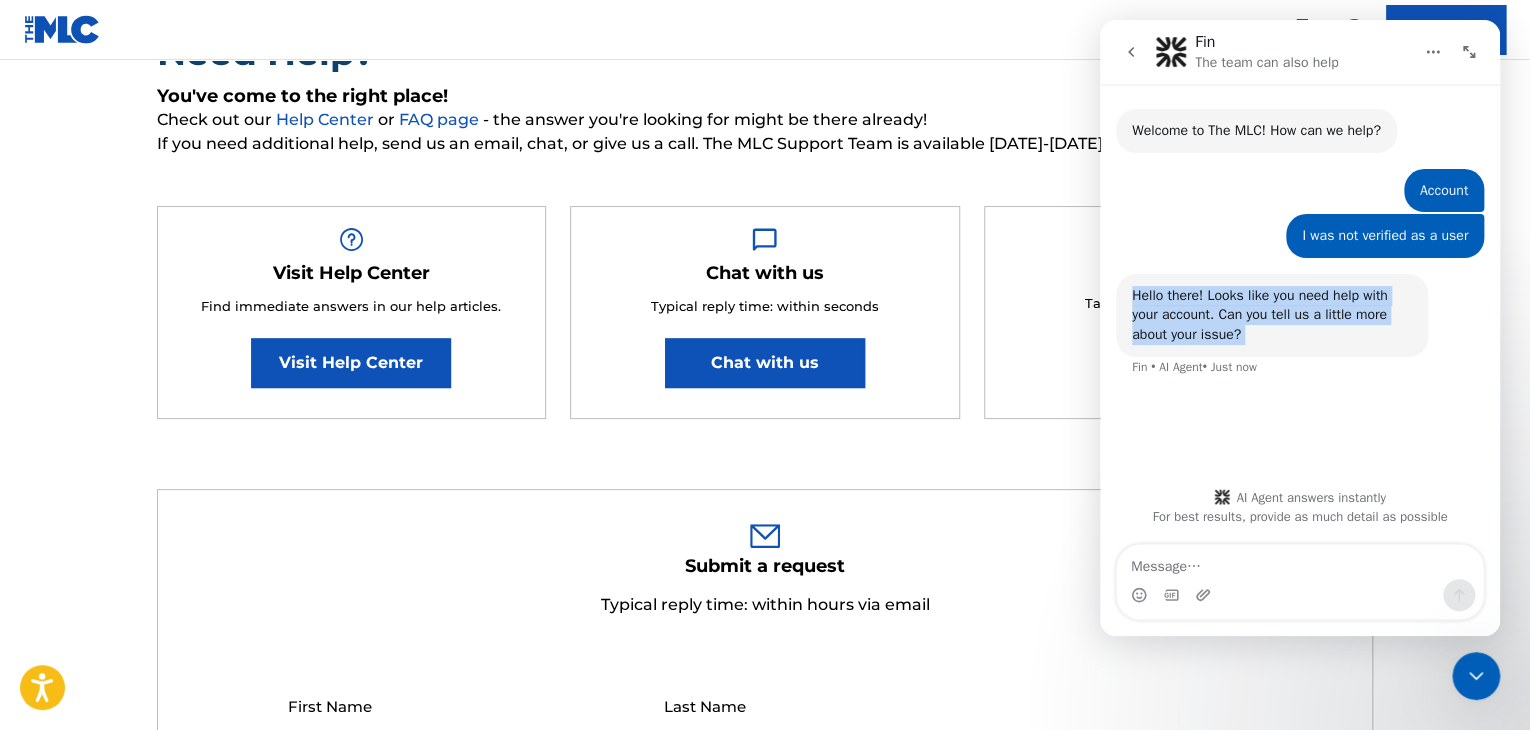 click on "Hello there! Looks like you need help with your account. Can you tell us a little more about your issue?" at bounding box center (1272, 315) 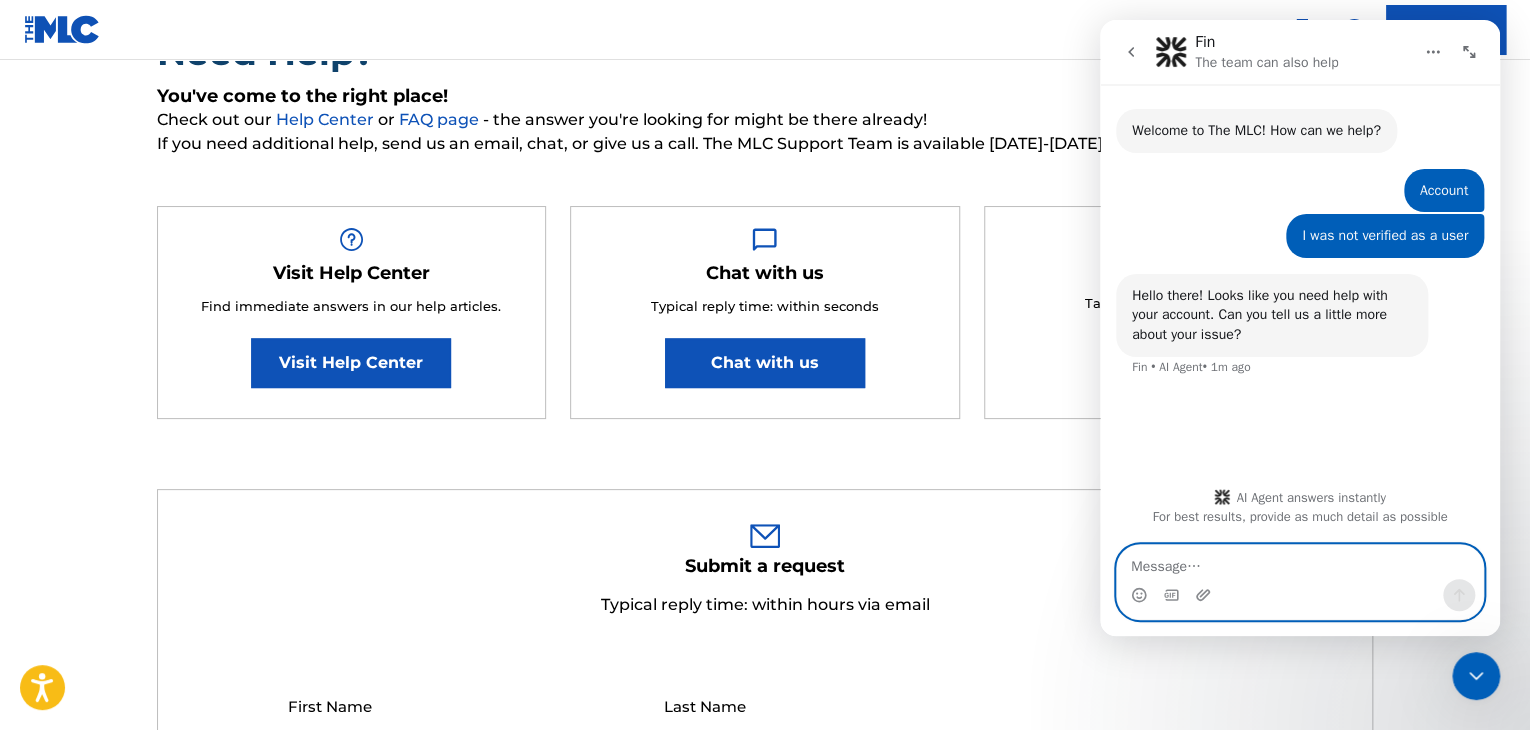 click at bounding box center (1300, 562) 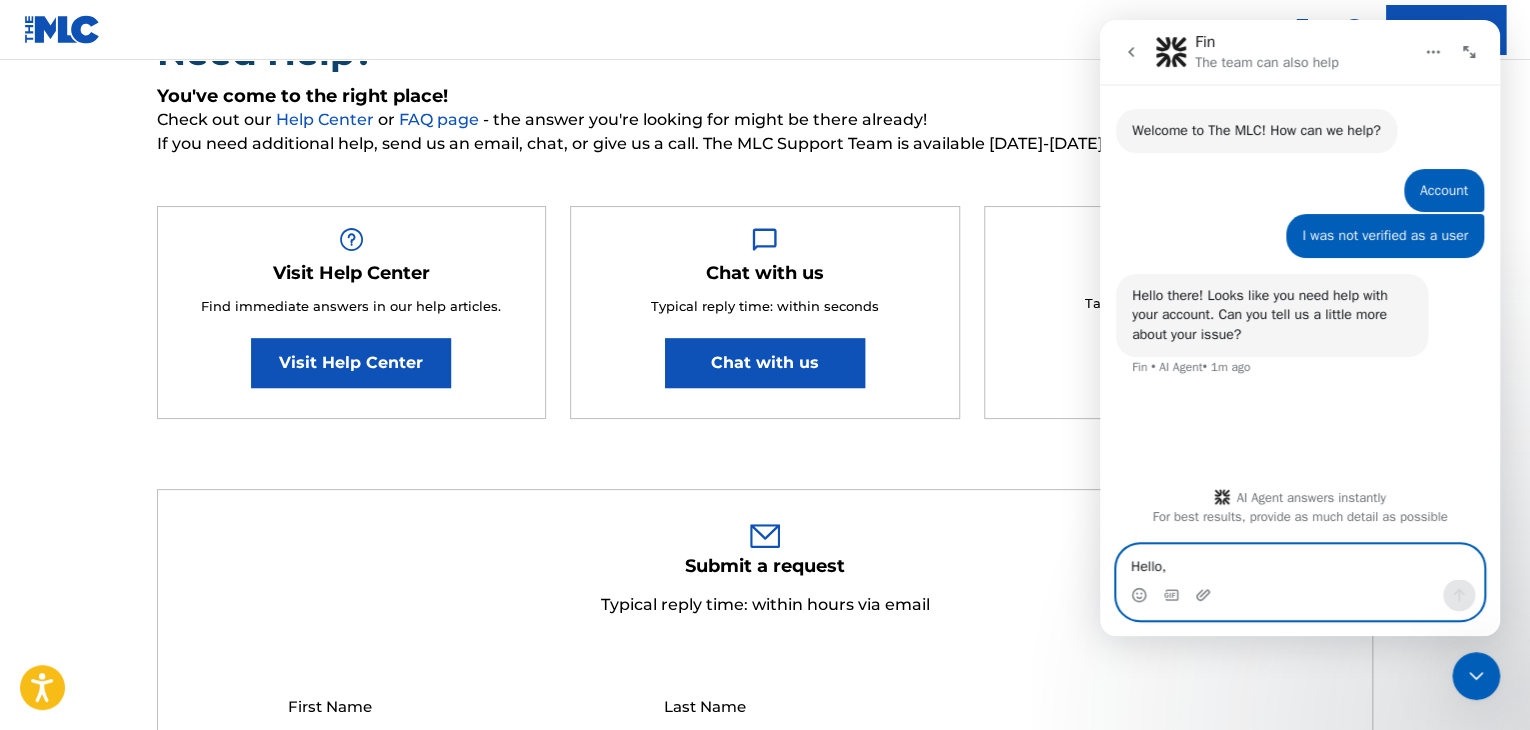 scroll, scrollTop: 333, scrollLeft: 0, axis: vertical 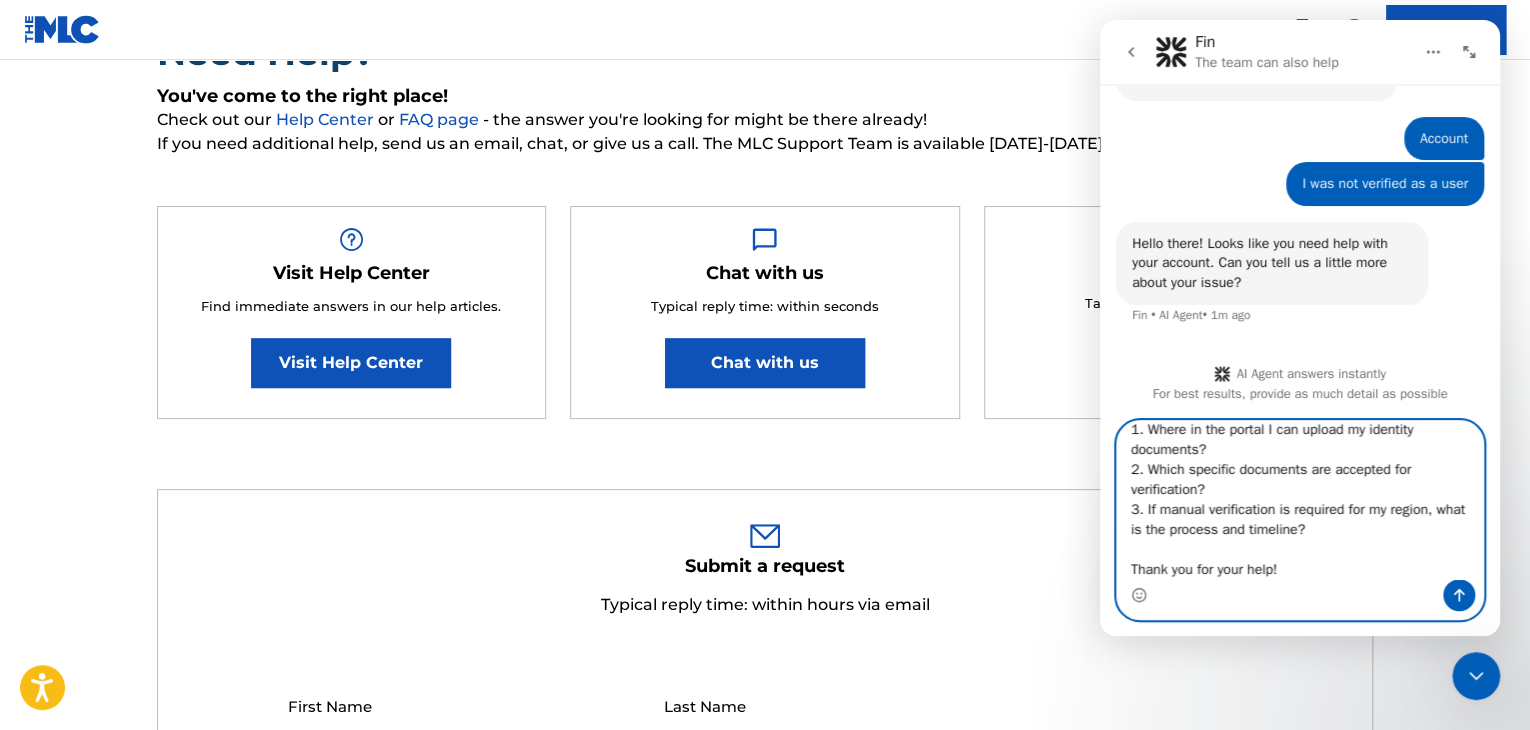 type on "Hello,
Thank you for your response. I attempted to verify my identity, but I never saw any prompt to upload any documents. Shortly after creating my account, I received this error:
“Your identity verification could not be completed either because the documentation you submitted could not be verified or our KYC check is not currently supported for your region.”
However, I have not yet had the opportunity to submit any documentation (passport, proof of address, etc.). Could you please clarify:
1. Where in the portal I can upload my identity documents?
2. Which specific documents are accepted for verification?
3. If manual verification is required for my region, what is the process and timeline?
Thank you for your help!" 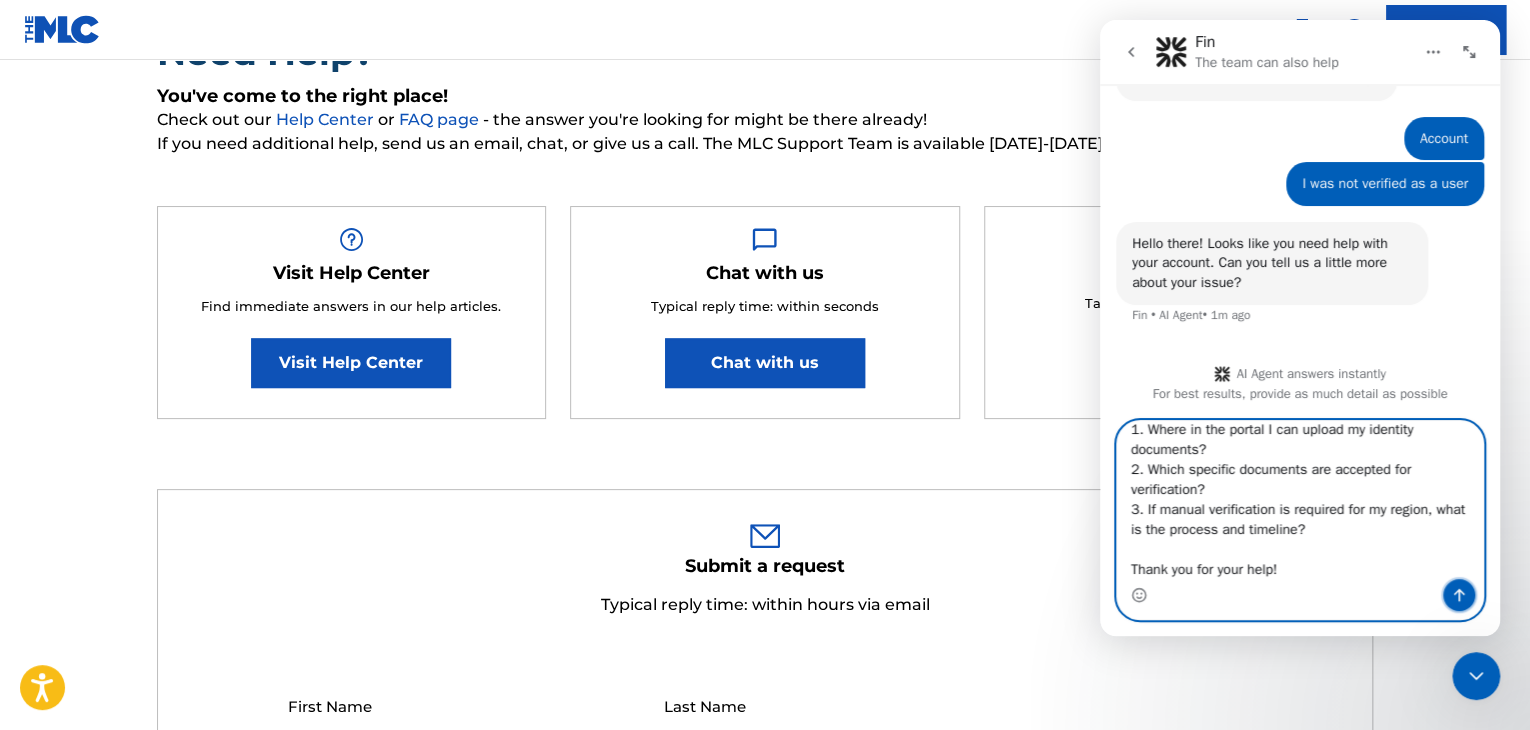 click 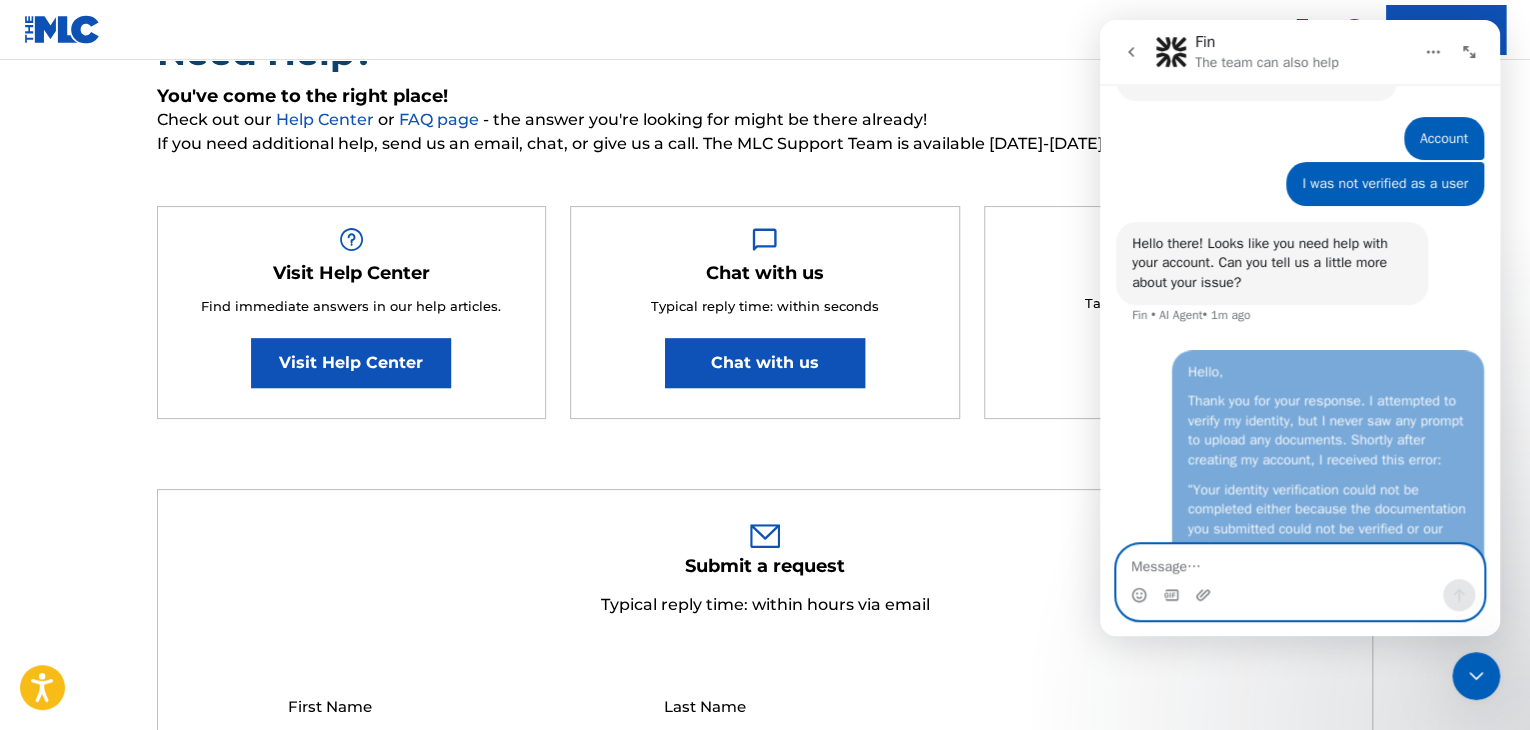 scroll, scrollTop: 0, scrollLeft: 0, axis: both 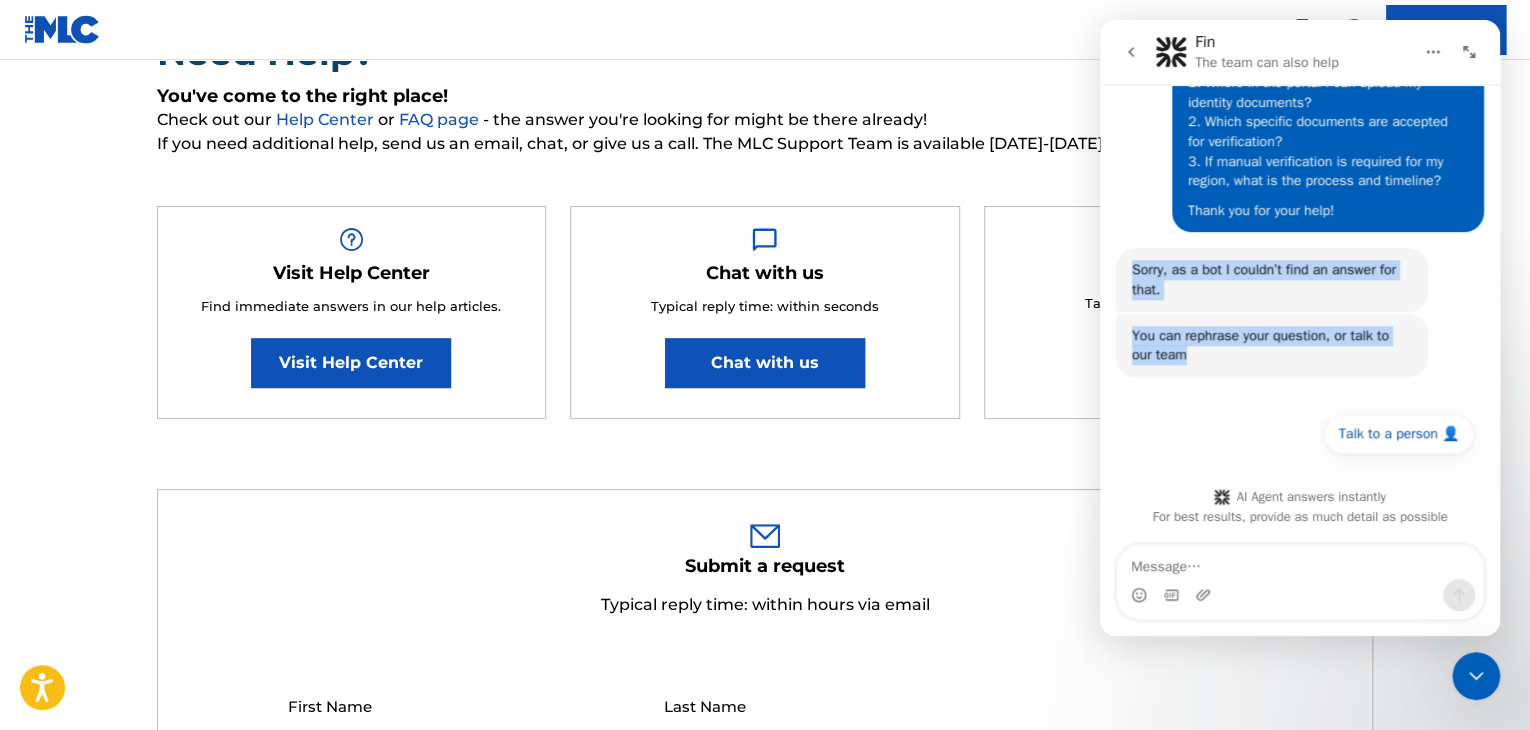 drag, startPoint x: 1130, startPoint y: 269, endPoint x: 1212, endPoint y: 358, distance: 121.016525 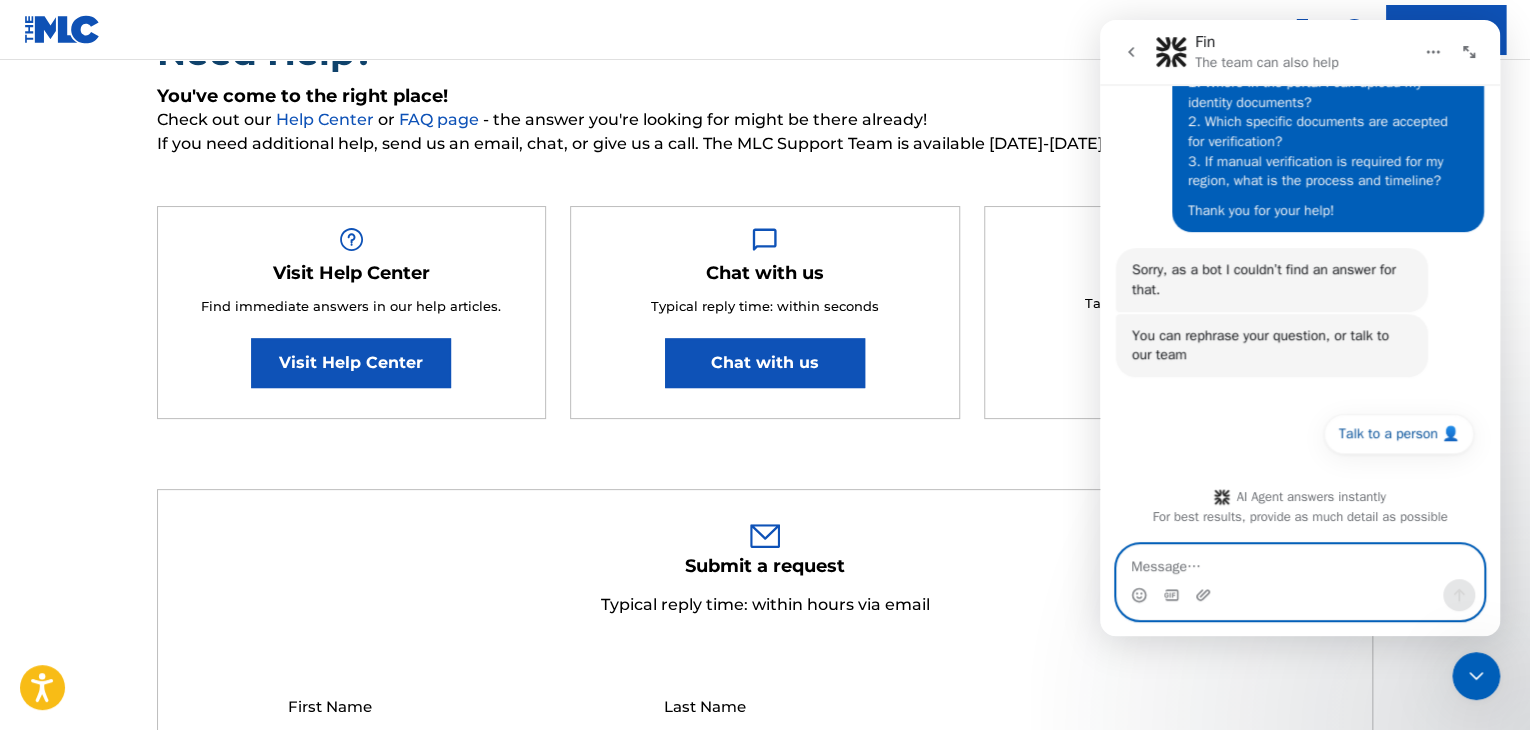 click at bounding box center [1300, 562] 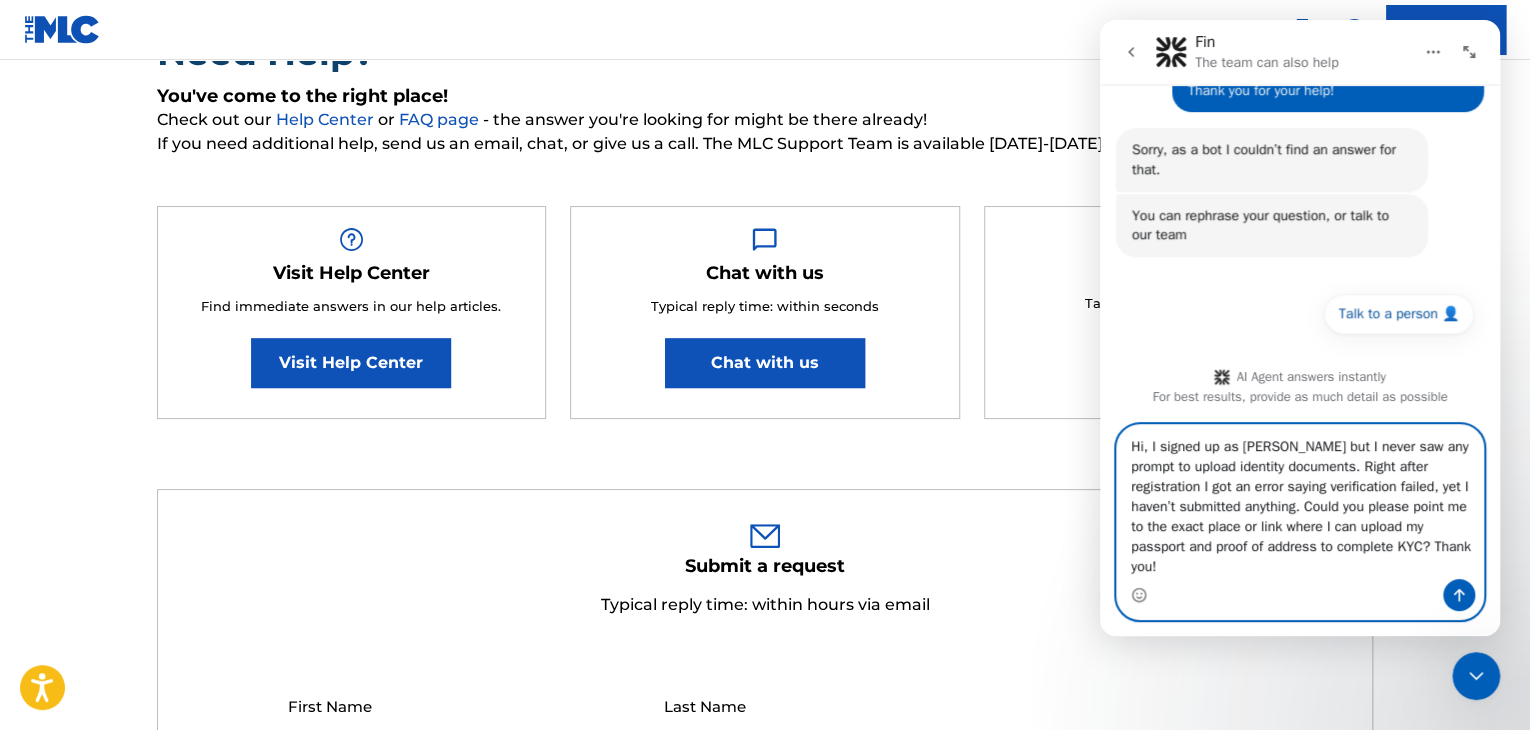 scroll, scrollTop: 764, scrollLeft: 0, axis: vertical 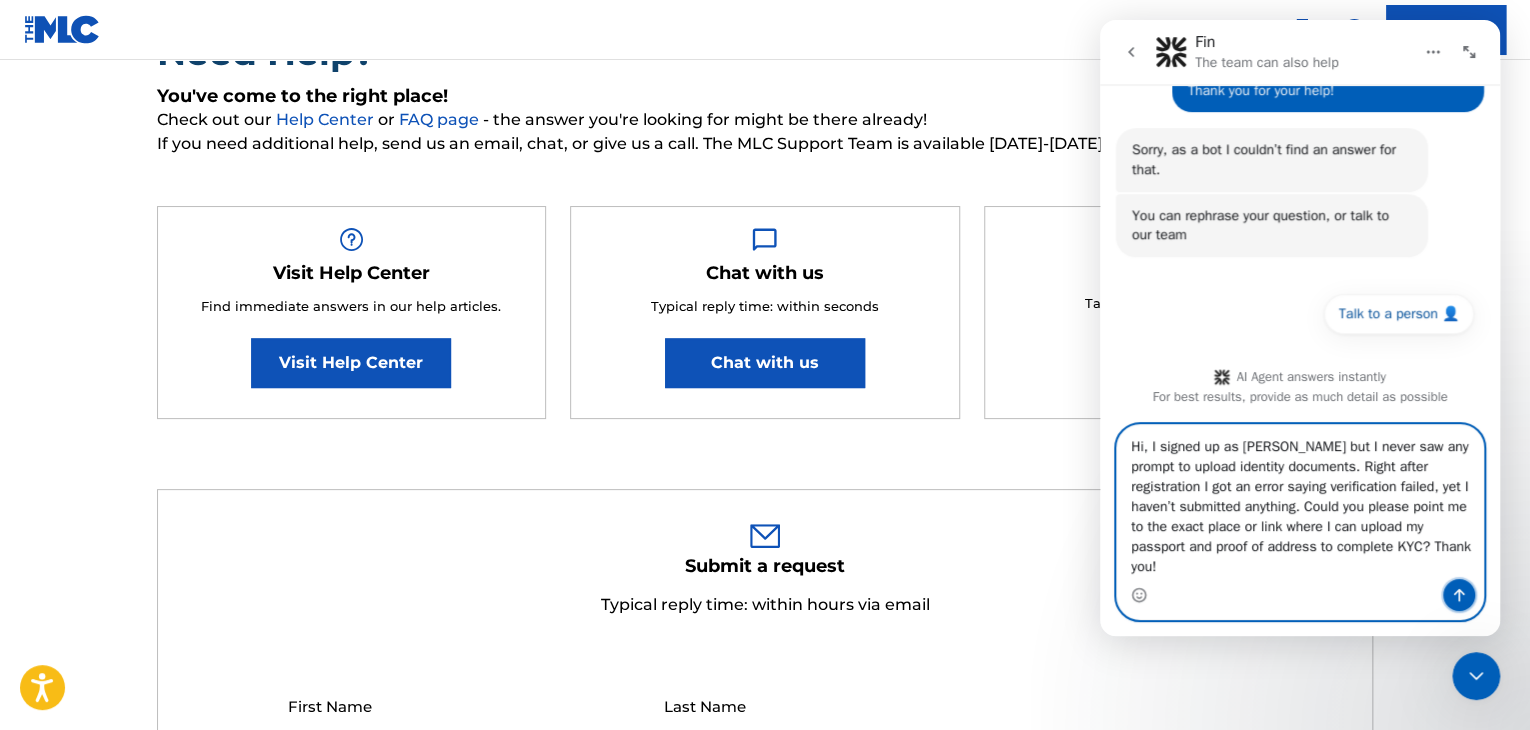 click 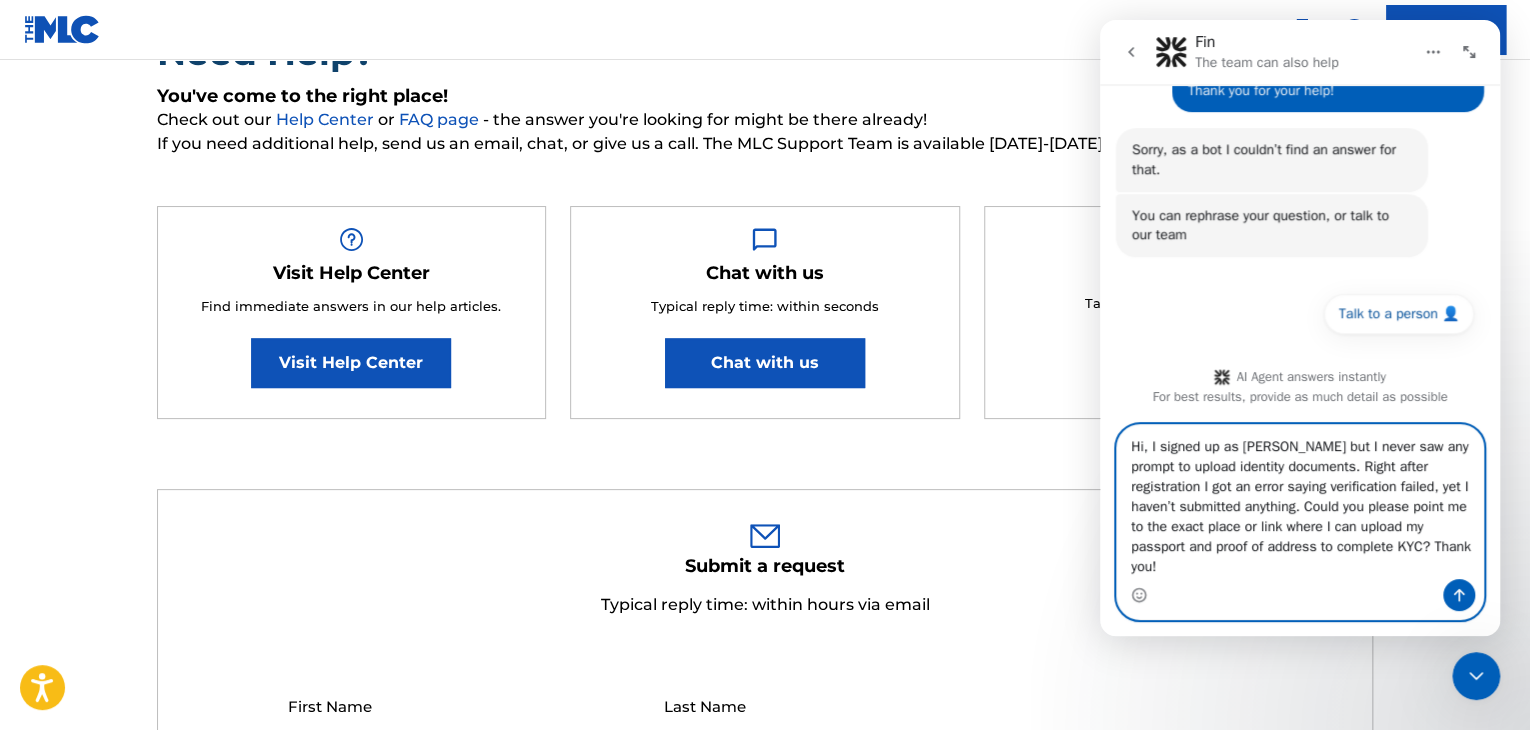type 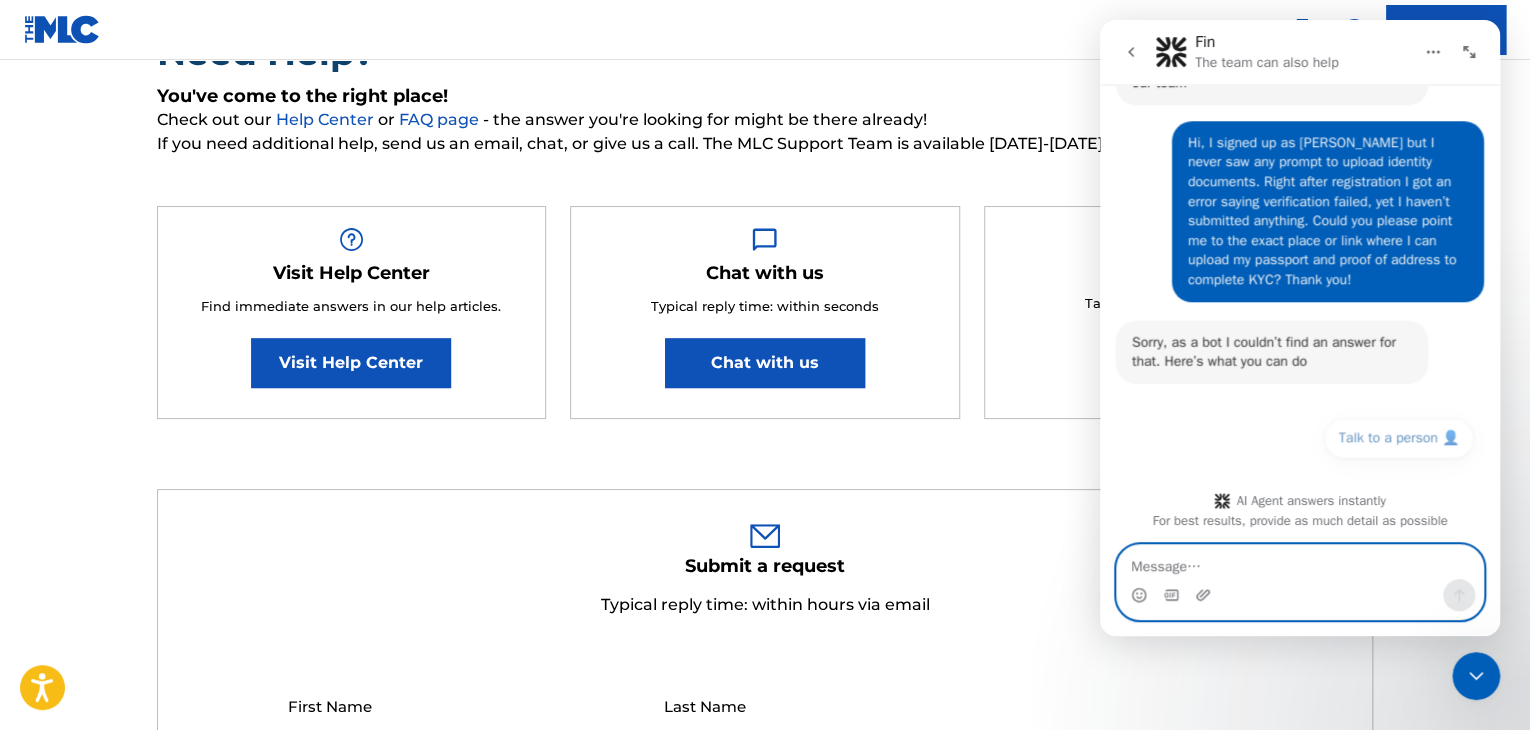 scroll, scrollTop: 920, scrollLeft: 0, axis: vertical 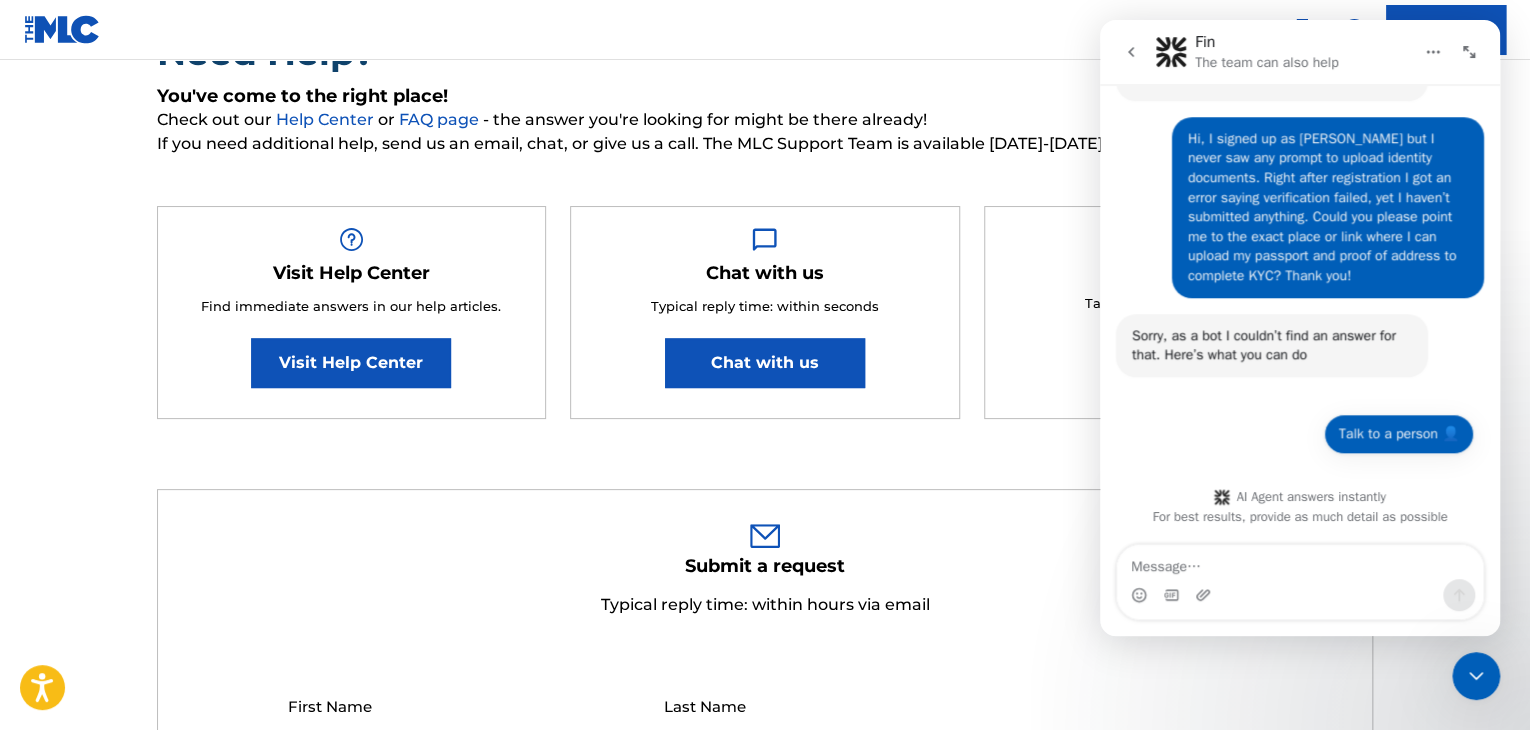 click on "Talk to a person 👤" at bounding box center [1399, 434] 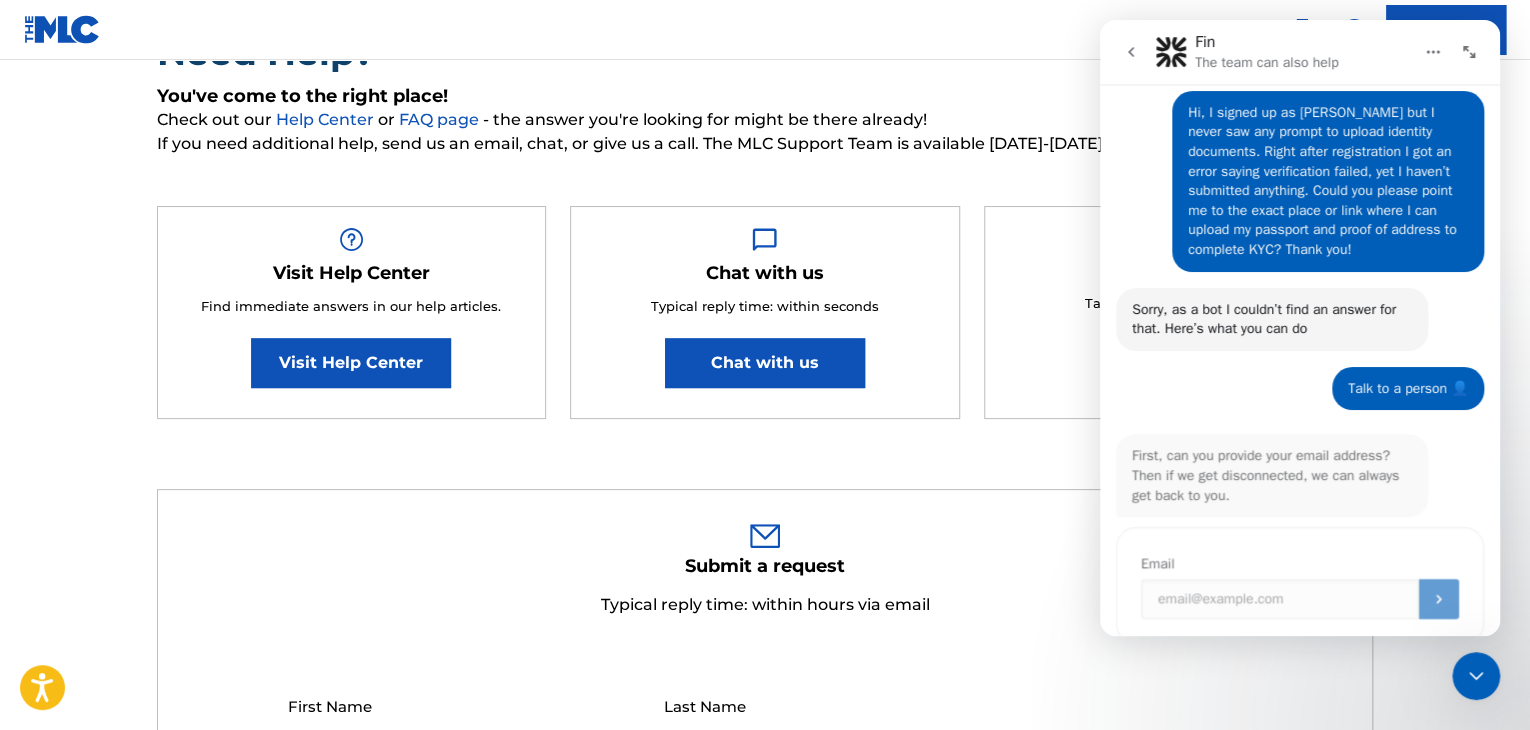 scroll, scrollTop: 1000, scrollLeft: 0, axis: vertical 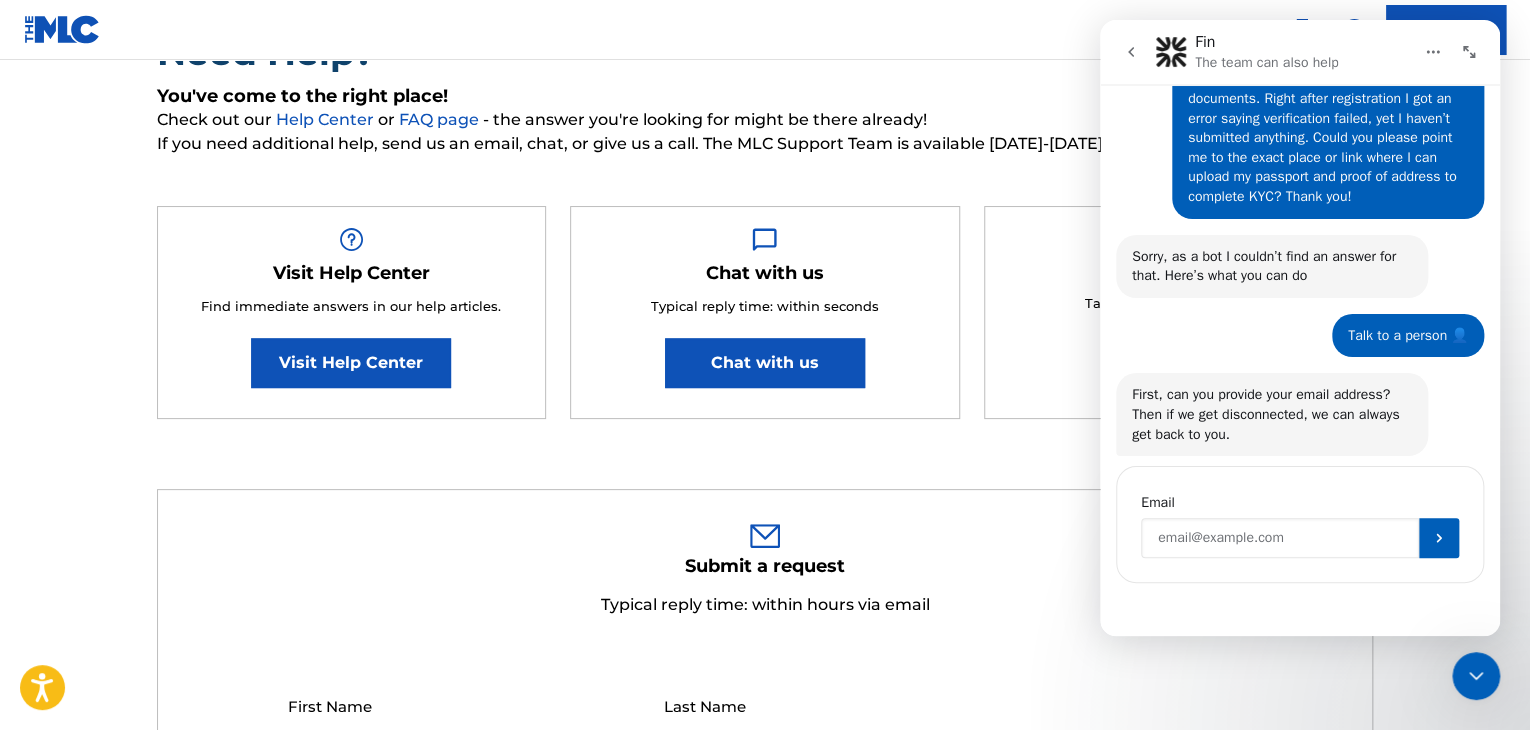 click at bounding box center [1280, 538] 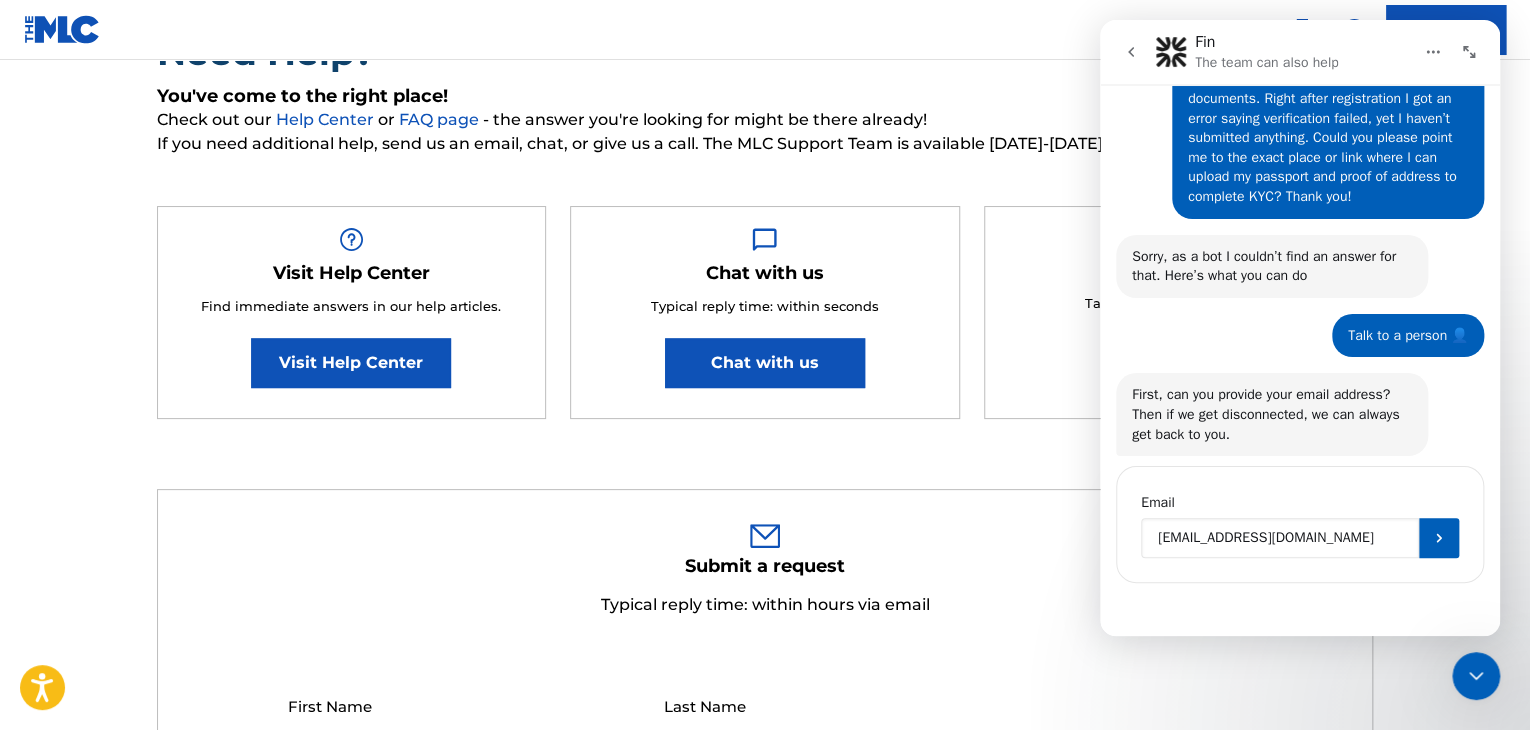 type on "[EMAIL_ADDRESS][DOMAIN_NAME]" 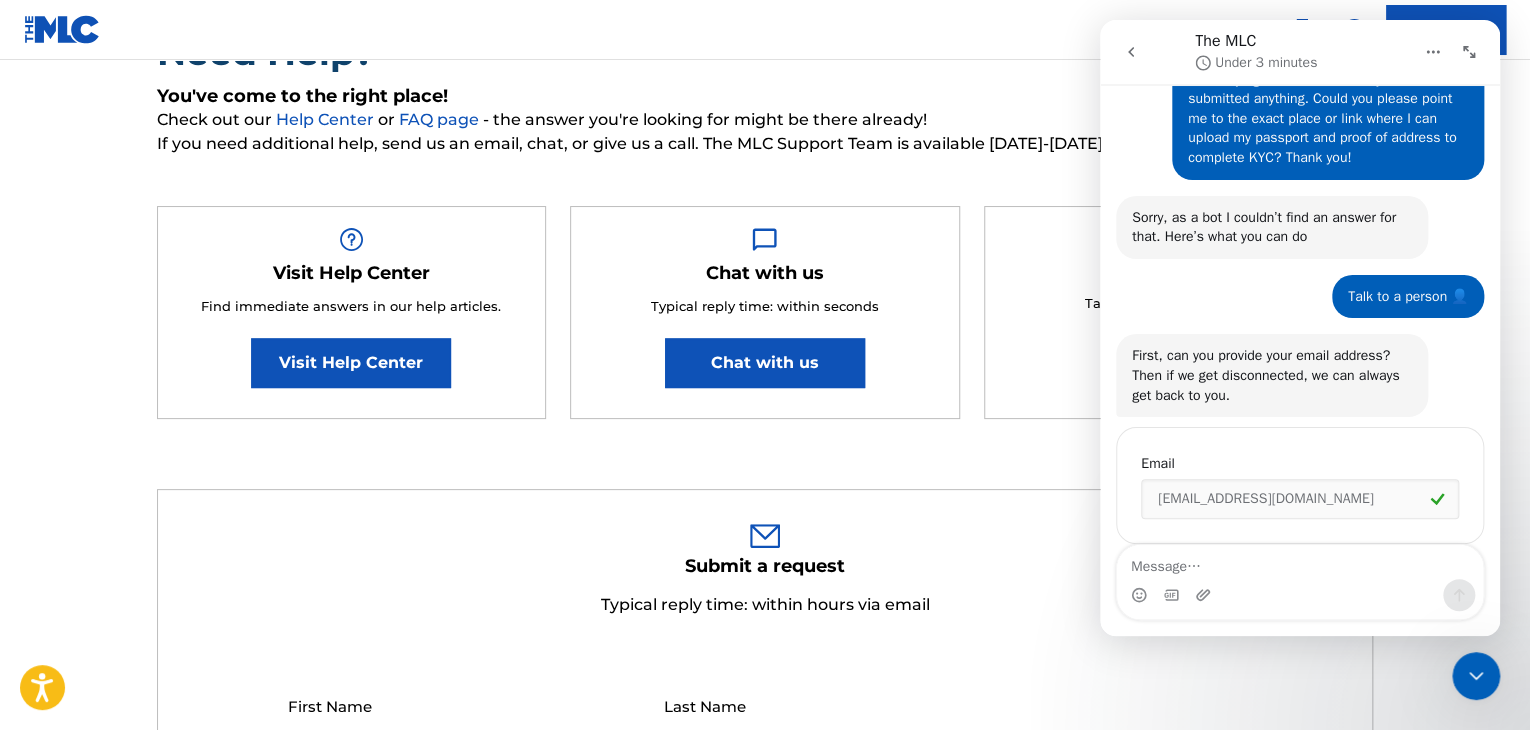 scroll, scrollTop: 1071, scrollLeft: 0, axis: vertical 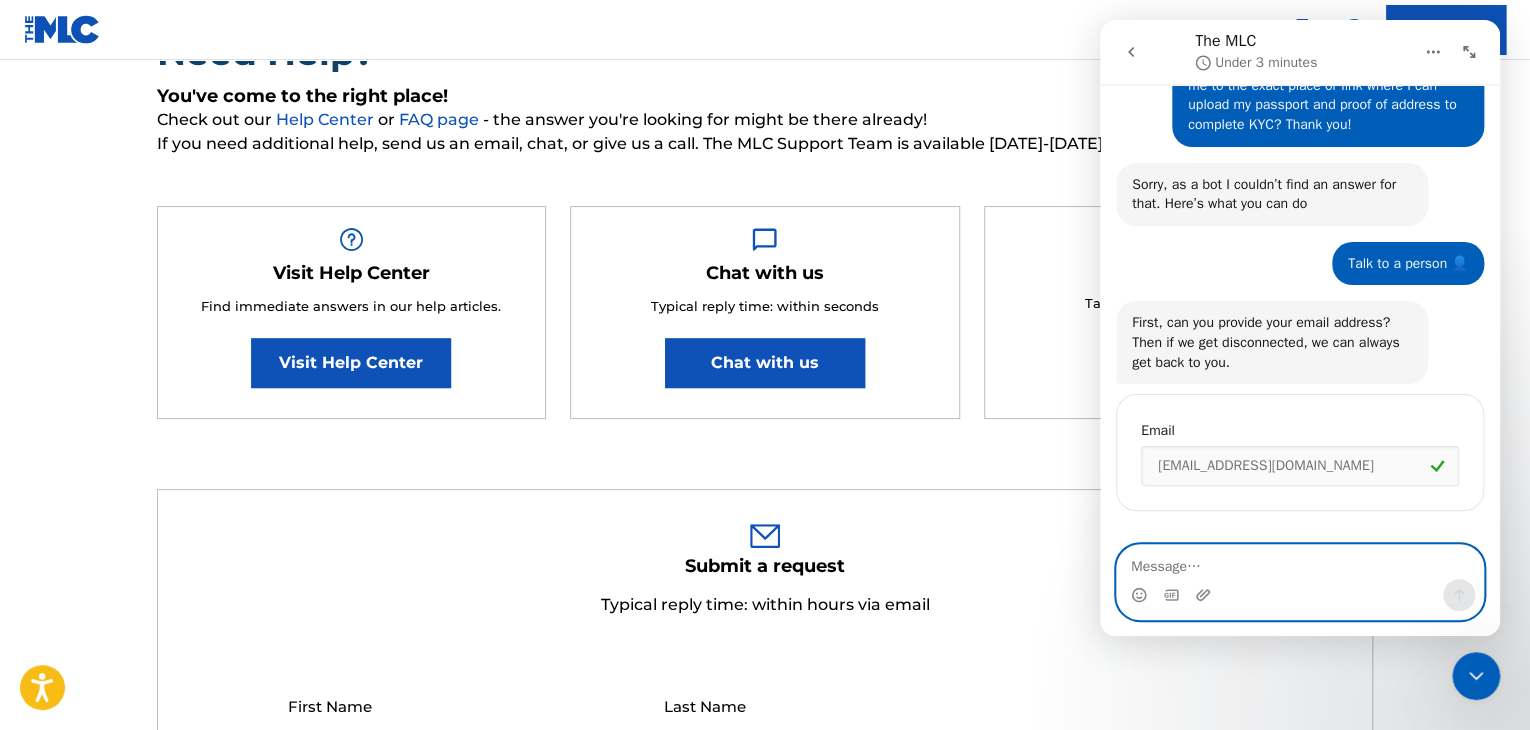 click at bounding box center (1300, 562) 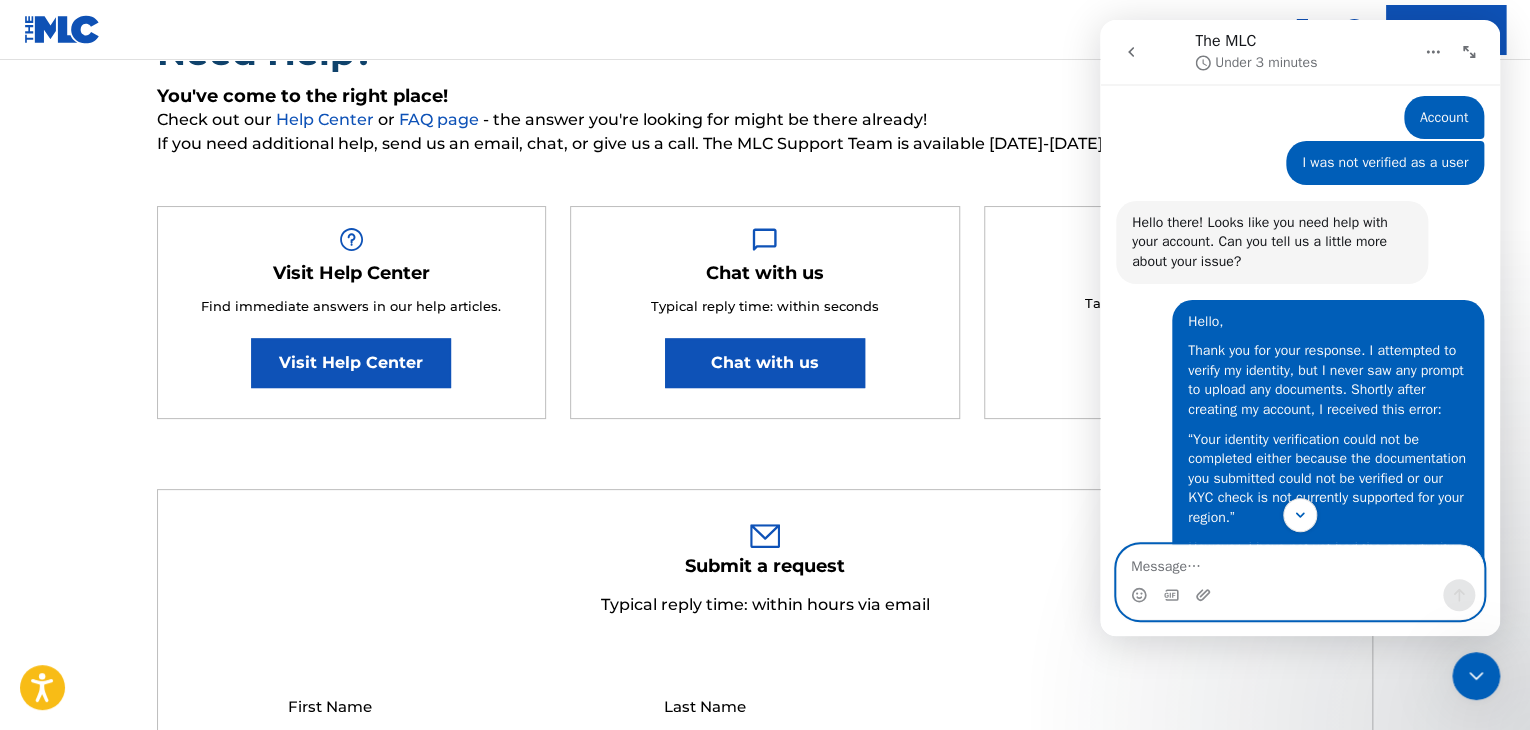 scroll, scrollTop: 0, scrollLeft: 0, axis: both 